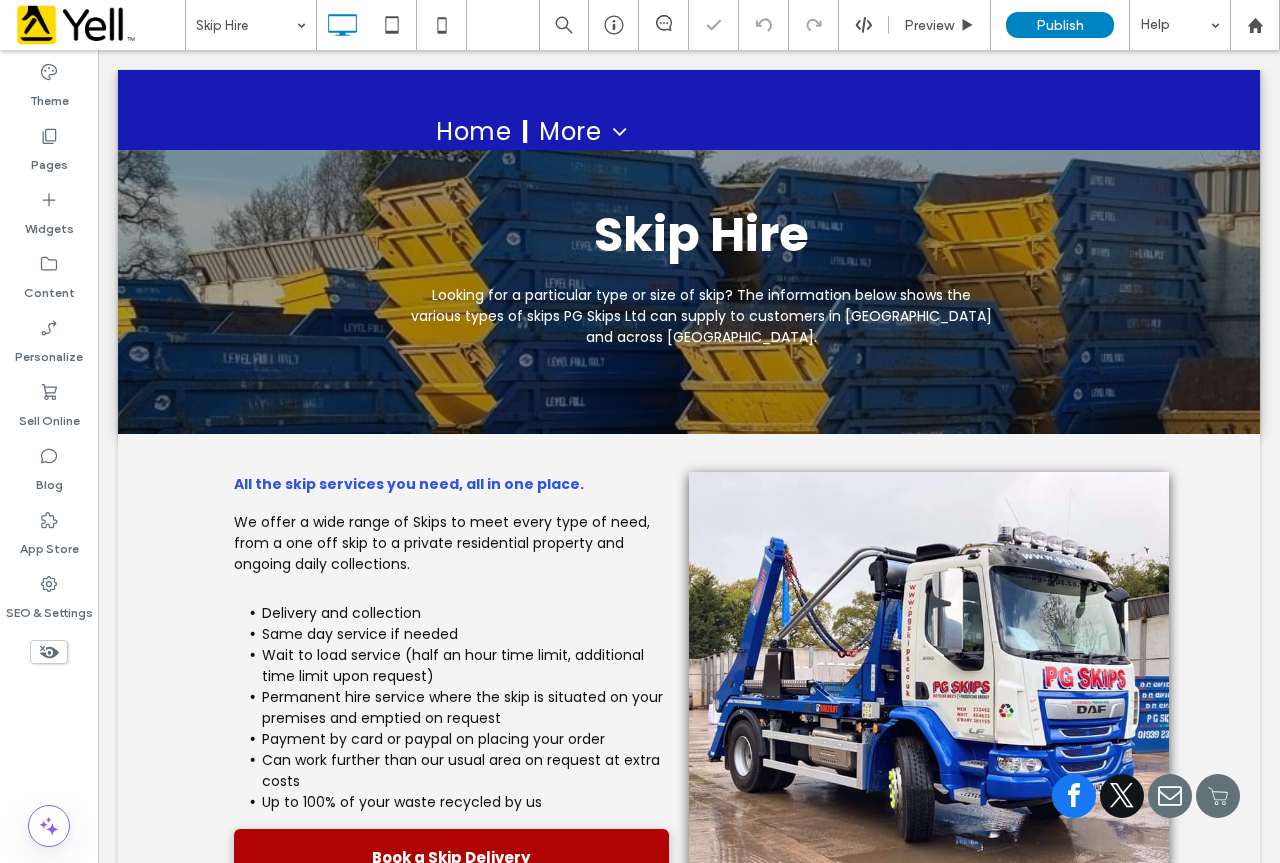 scroll, scrollTop: 400, scrollLeft: 0, axis: vertical 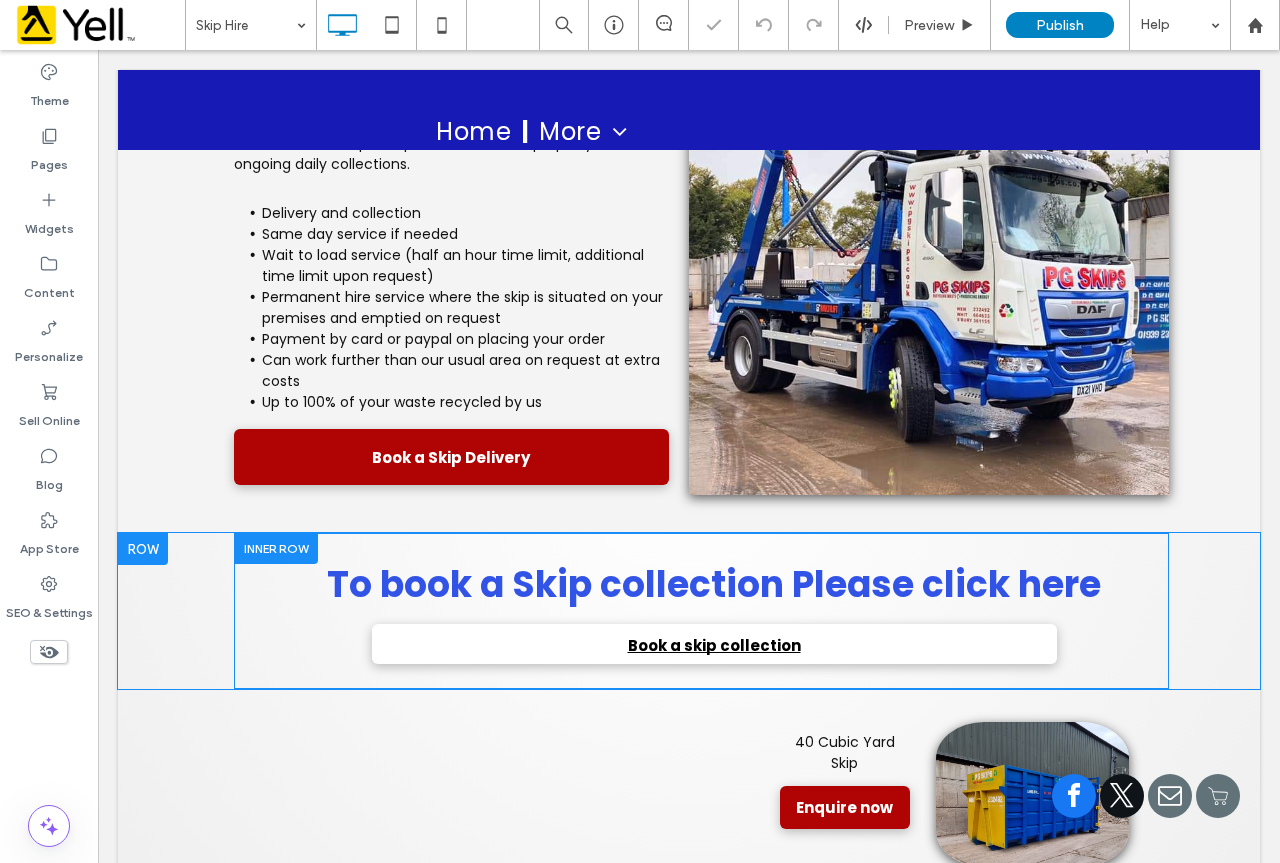 select on "********" 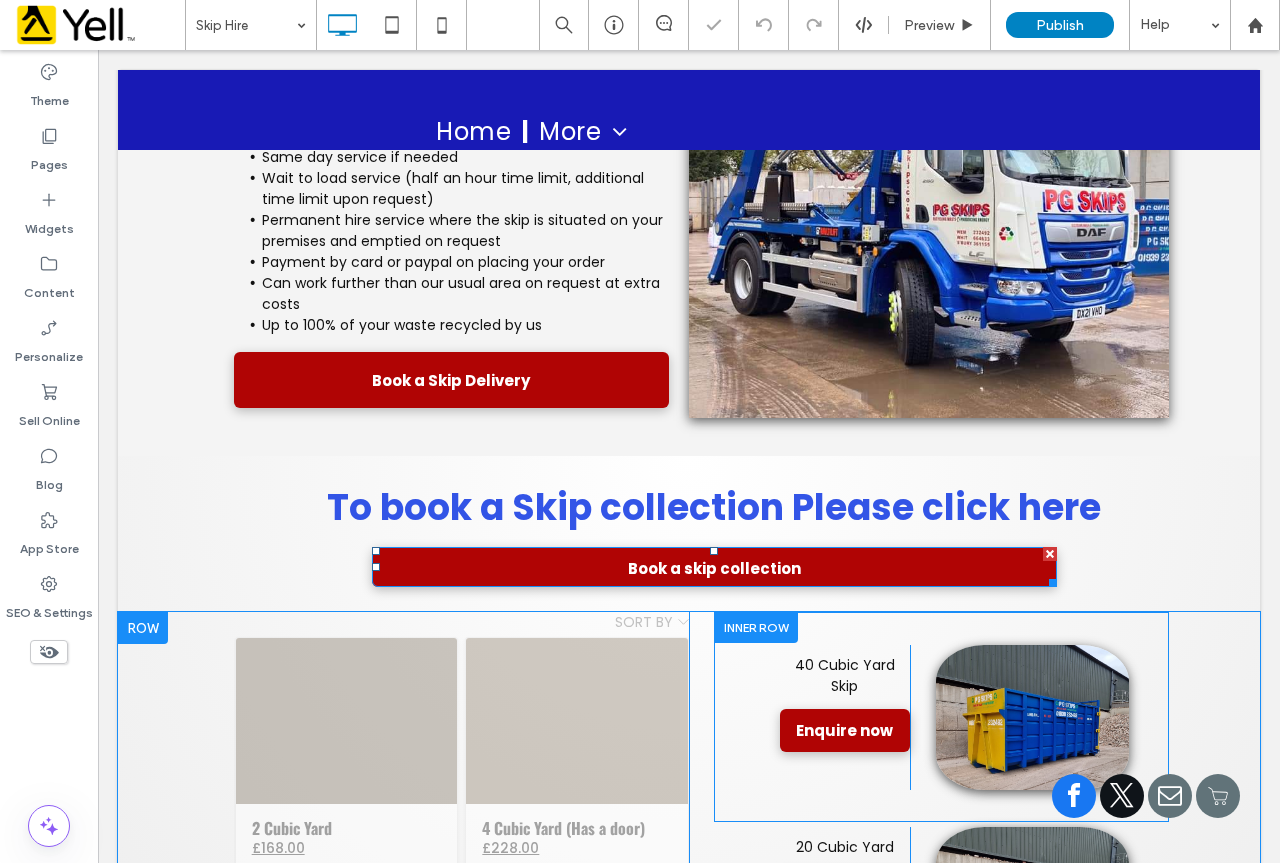scroll, scrollTop: 500, scrollLeft: 0, axis: vertical 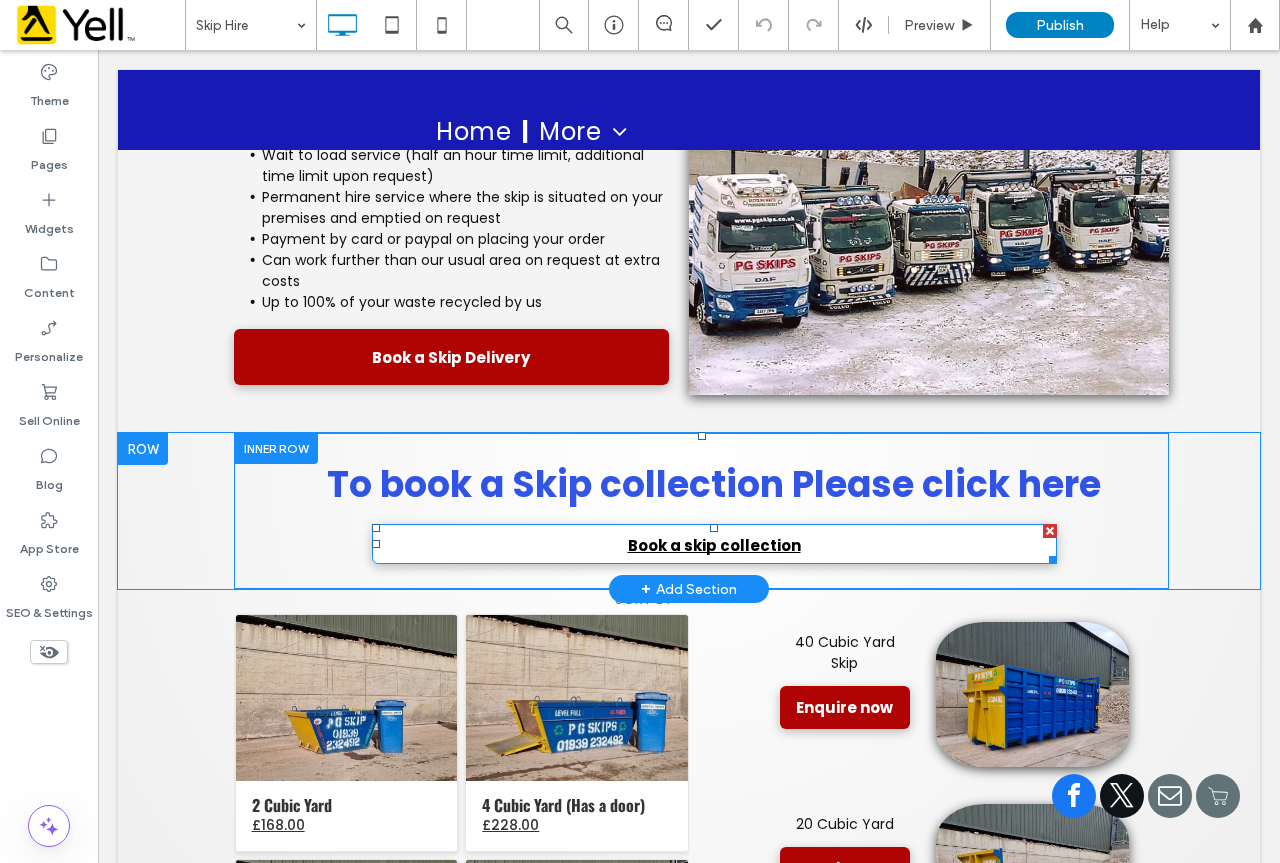click on "Book a skip collection" at bounding box center (714, 544) 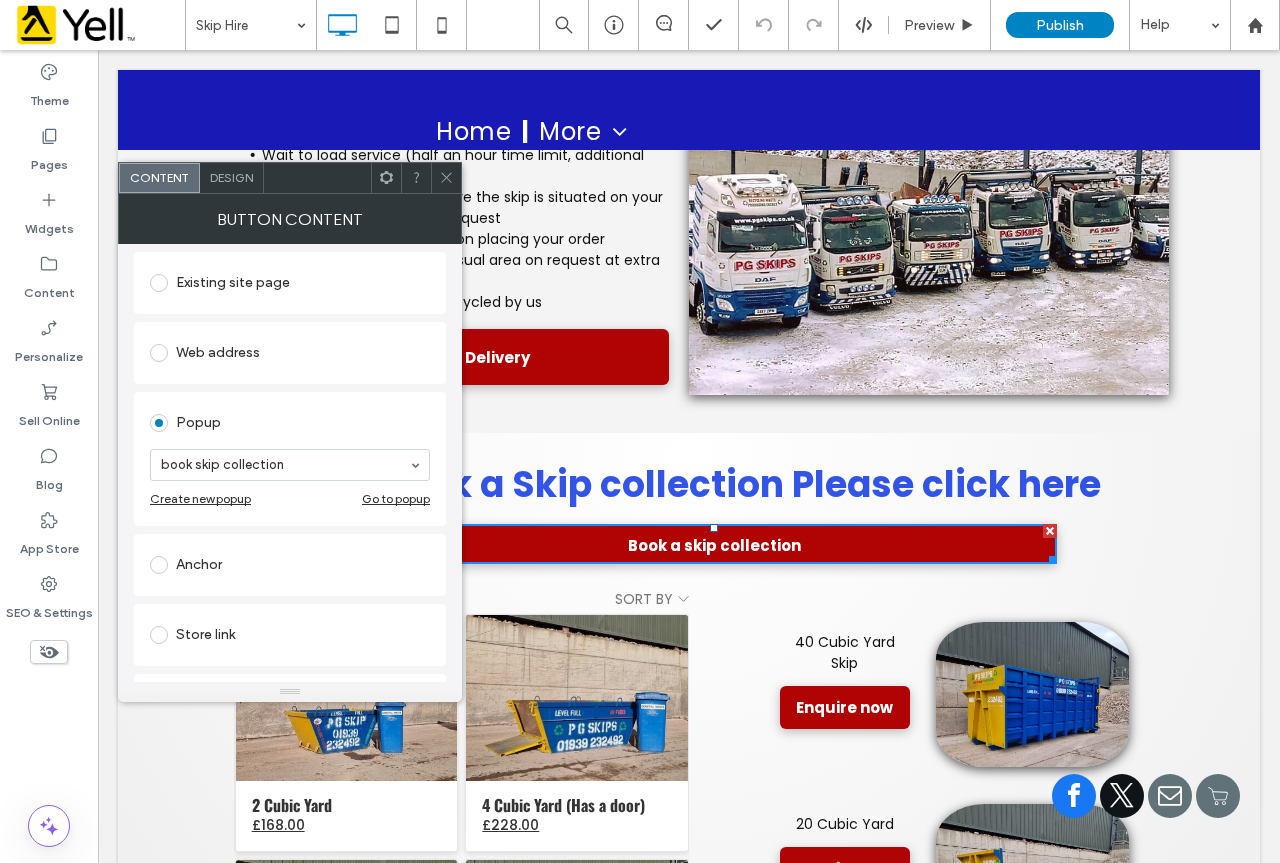 scroll, scrollTop: 190, scrollLeft: 0, axis: vertical 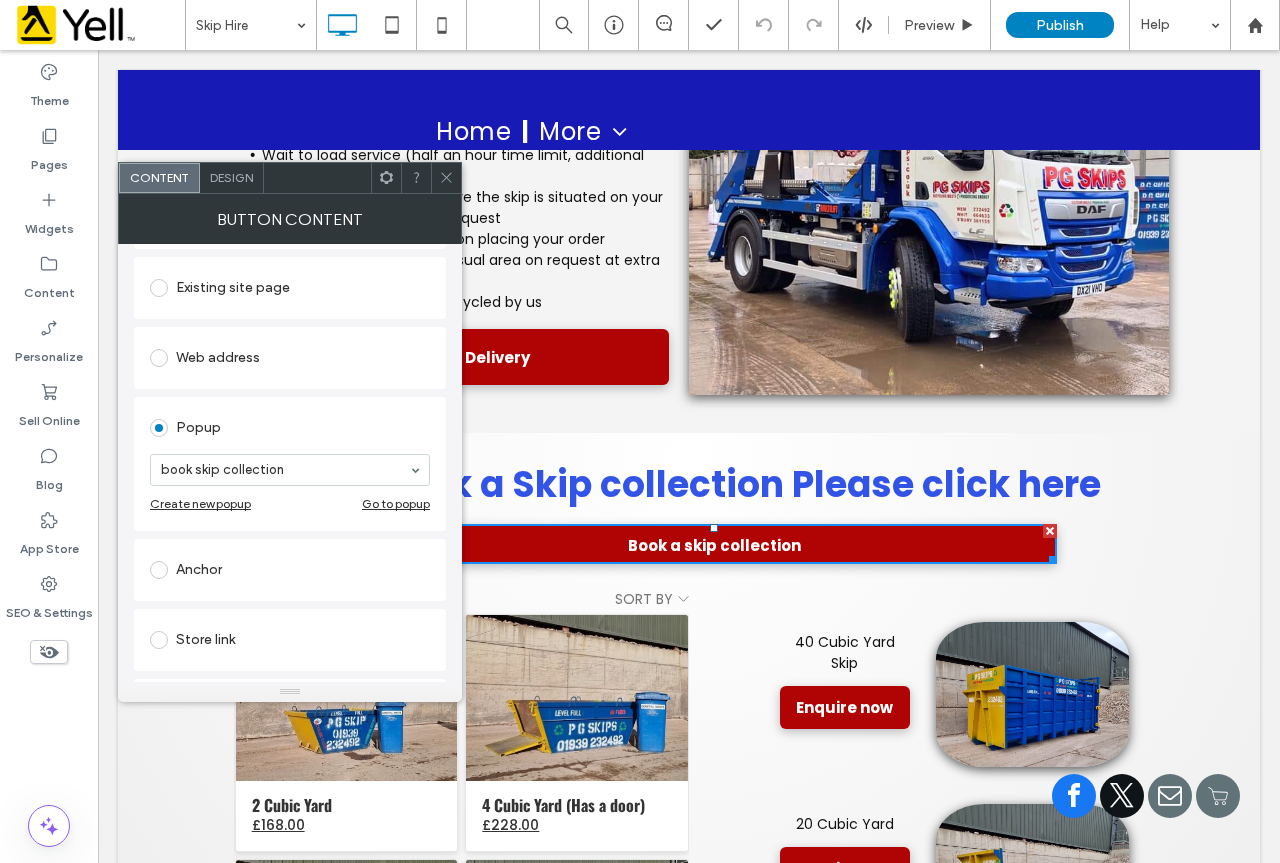 click at bounding box center (446, 178) 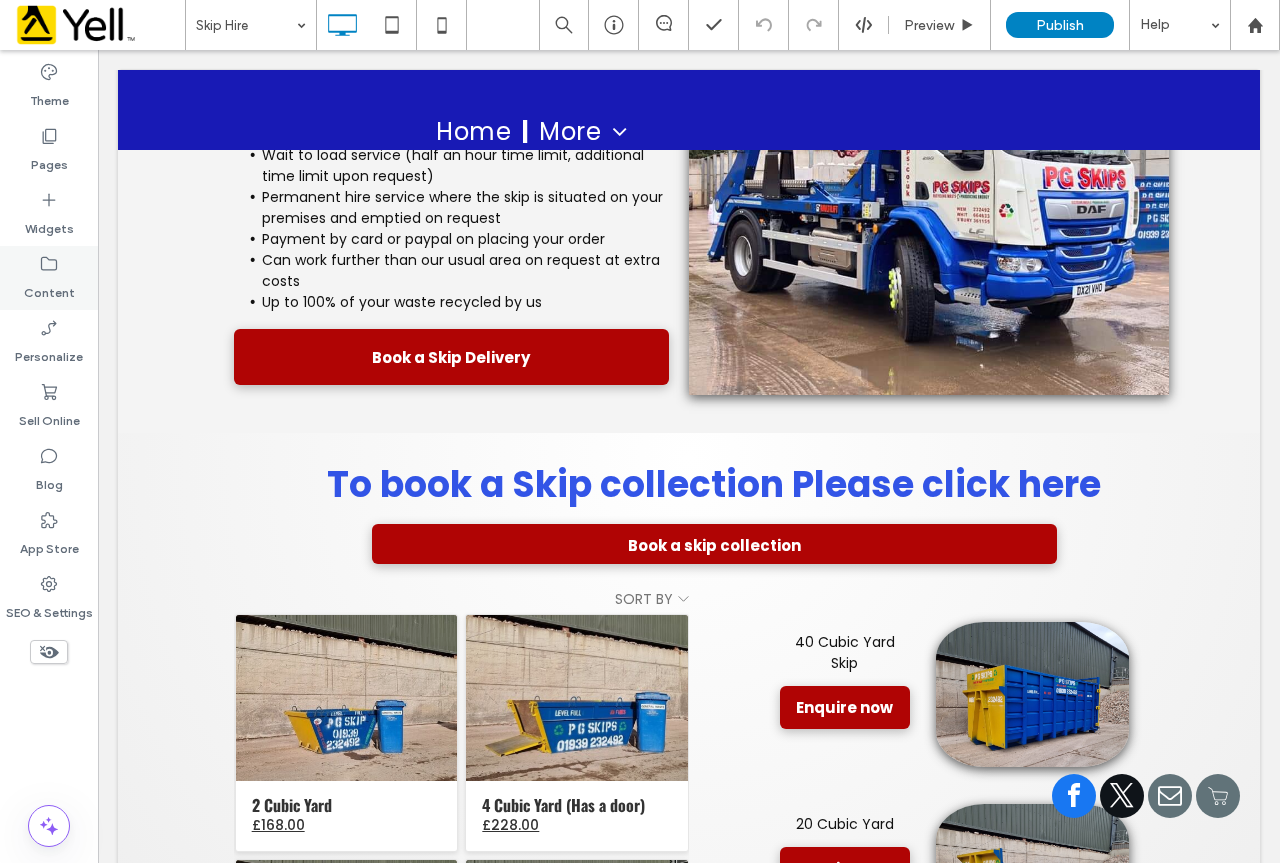 click 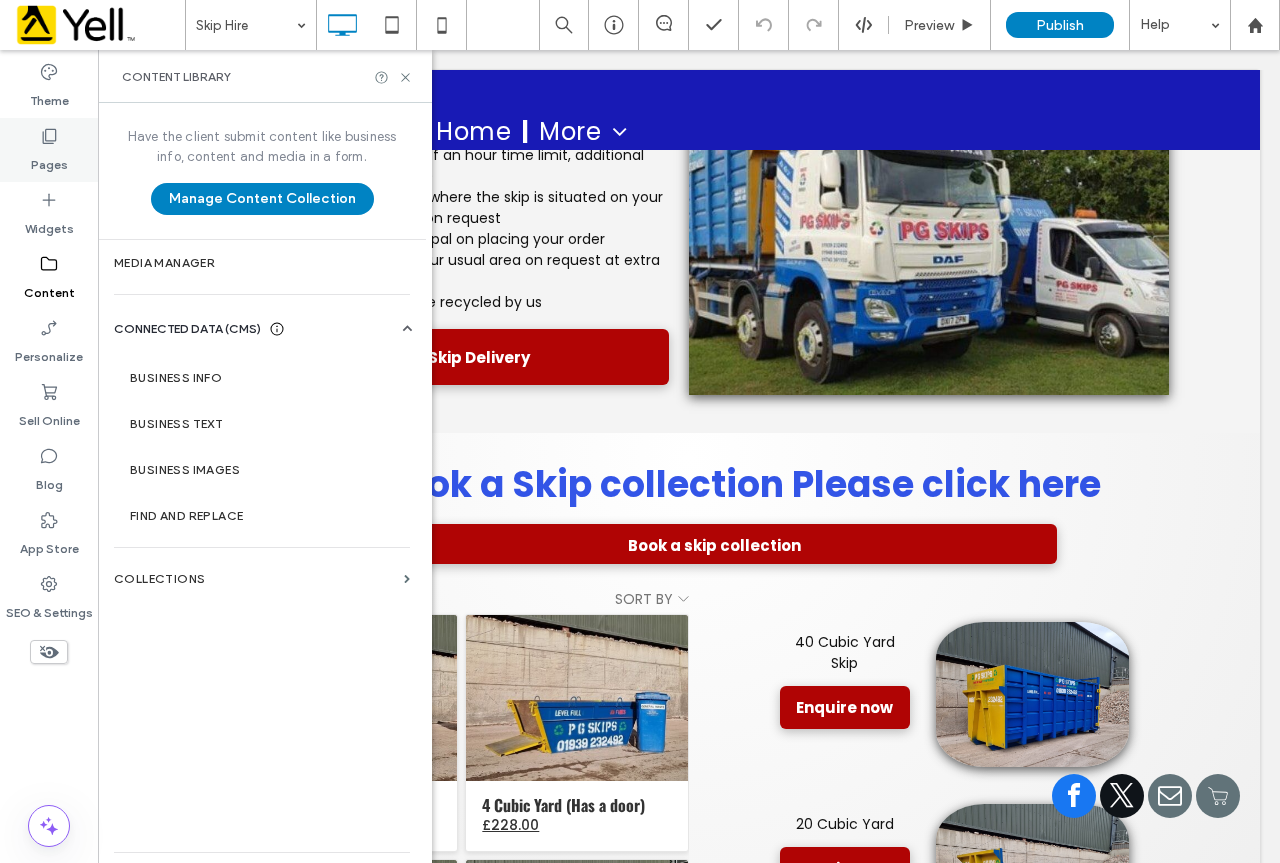 click on "Pages" at bounding box center (49, 160) 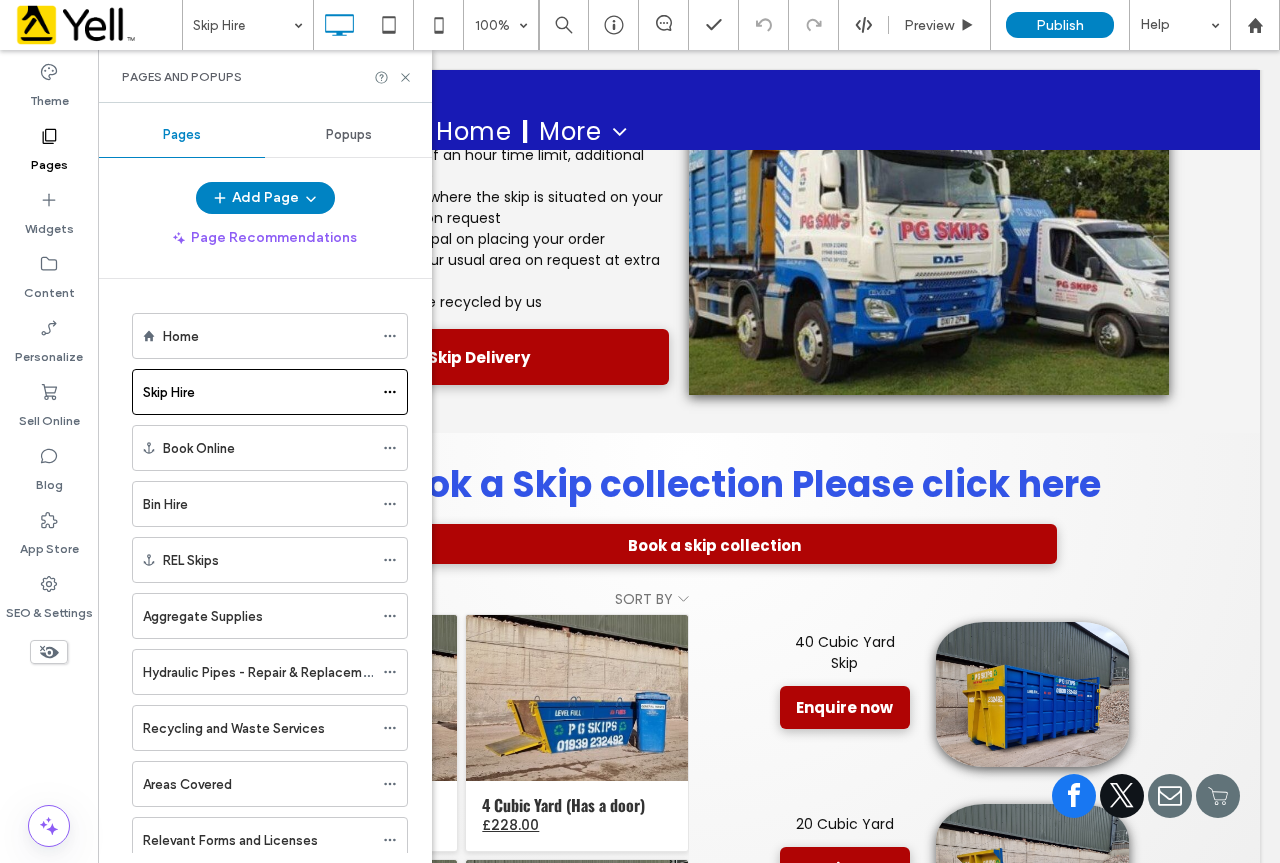 click on "Popups" at bounding box center [349, 135] 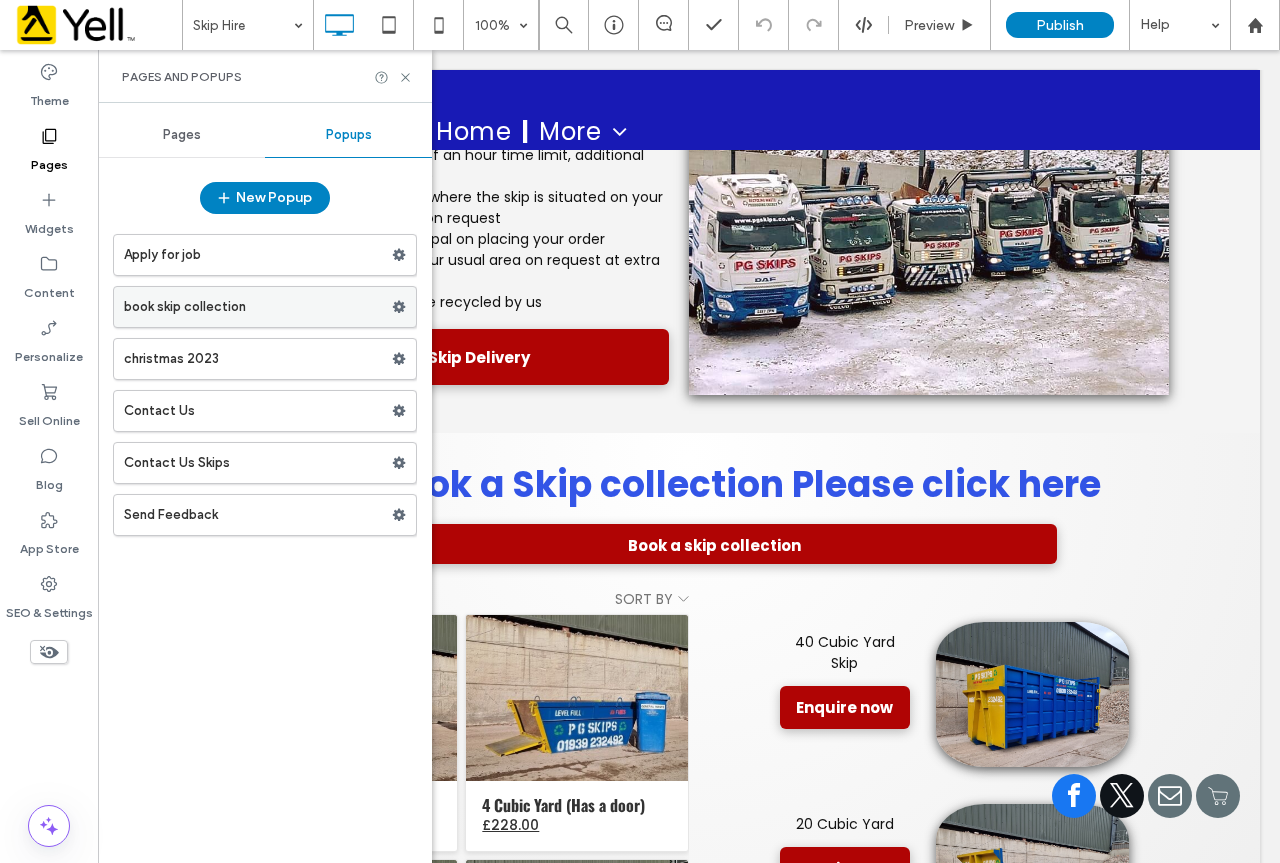 click on "book skip collection" at bounding box center [258, 307] 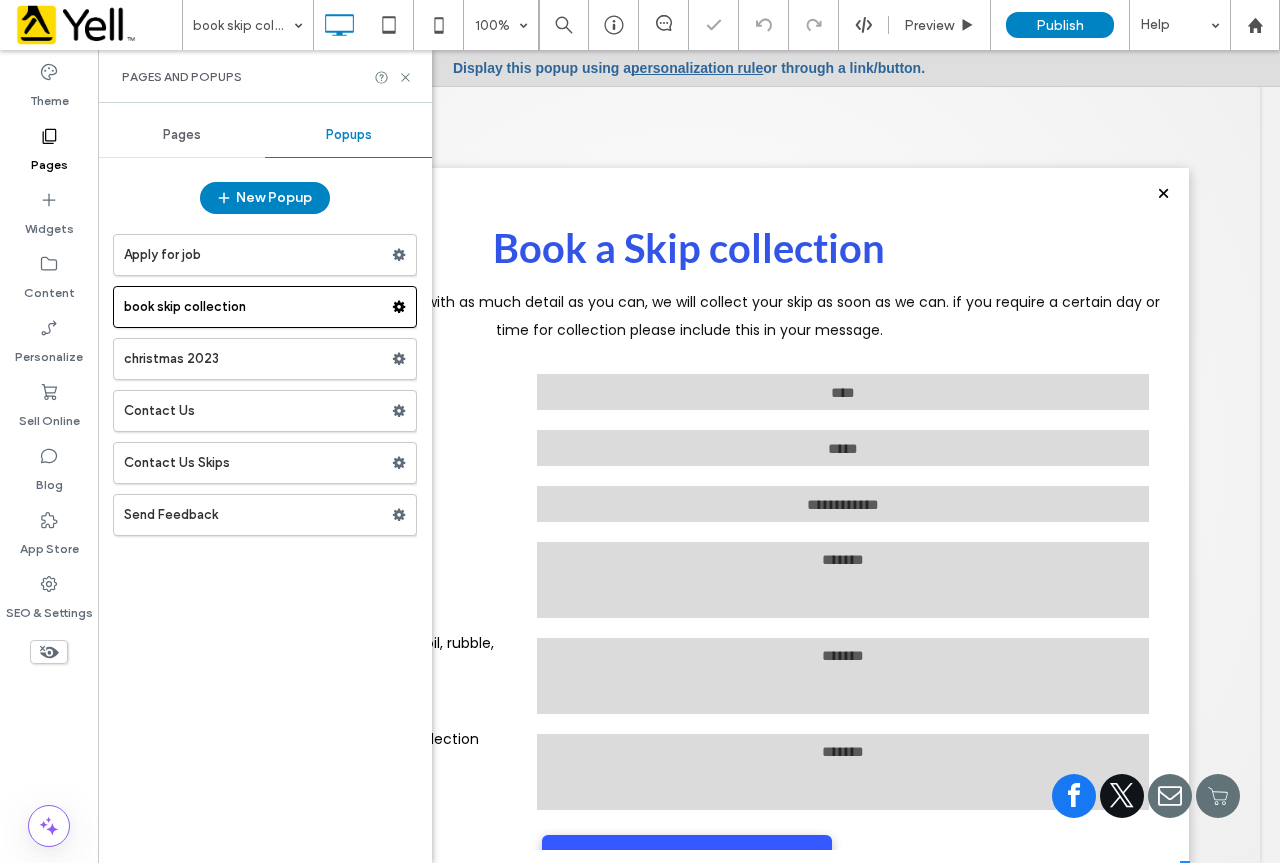 scroll, scrollTop: 0, scrollLeft: 0, axis: both 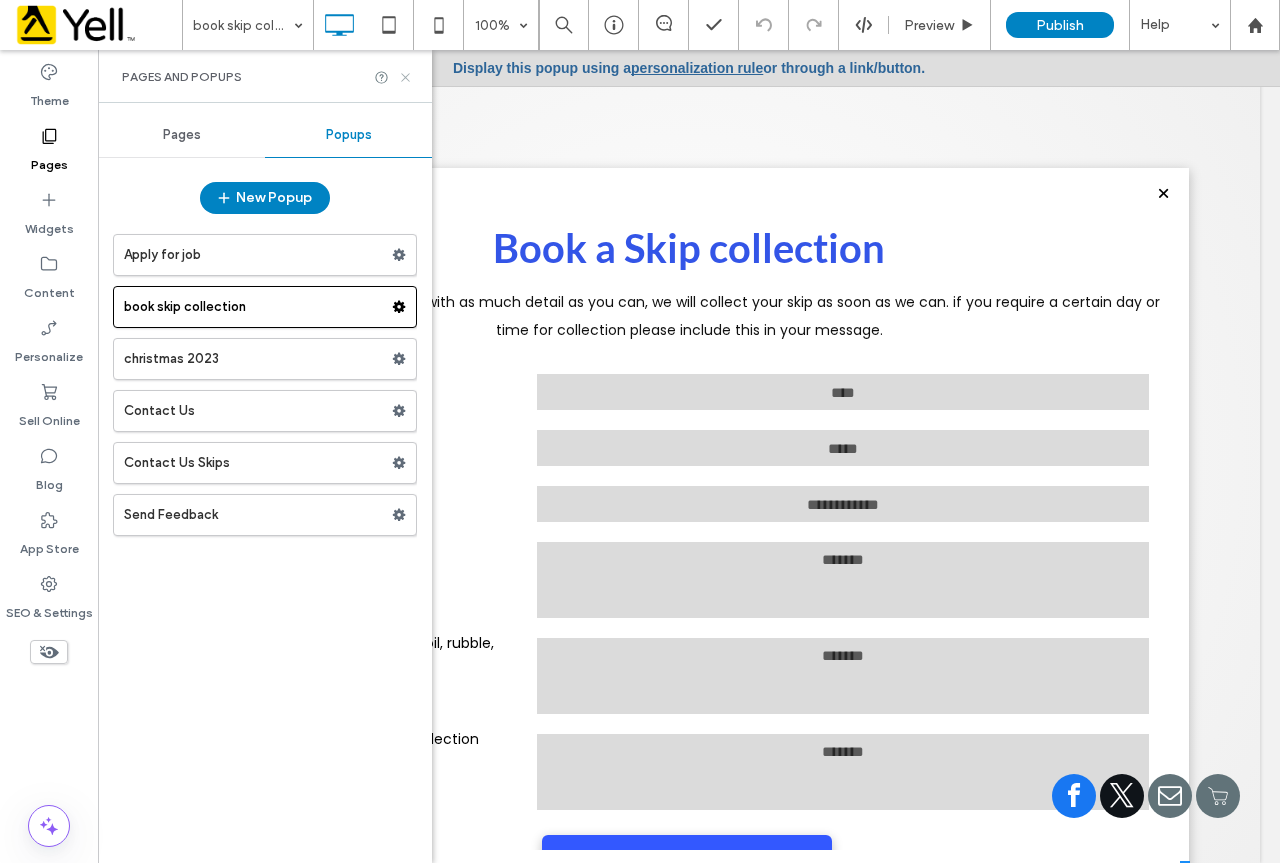click 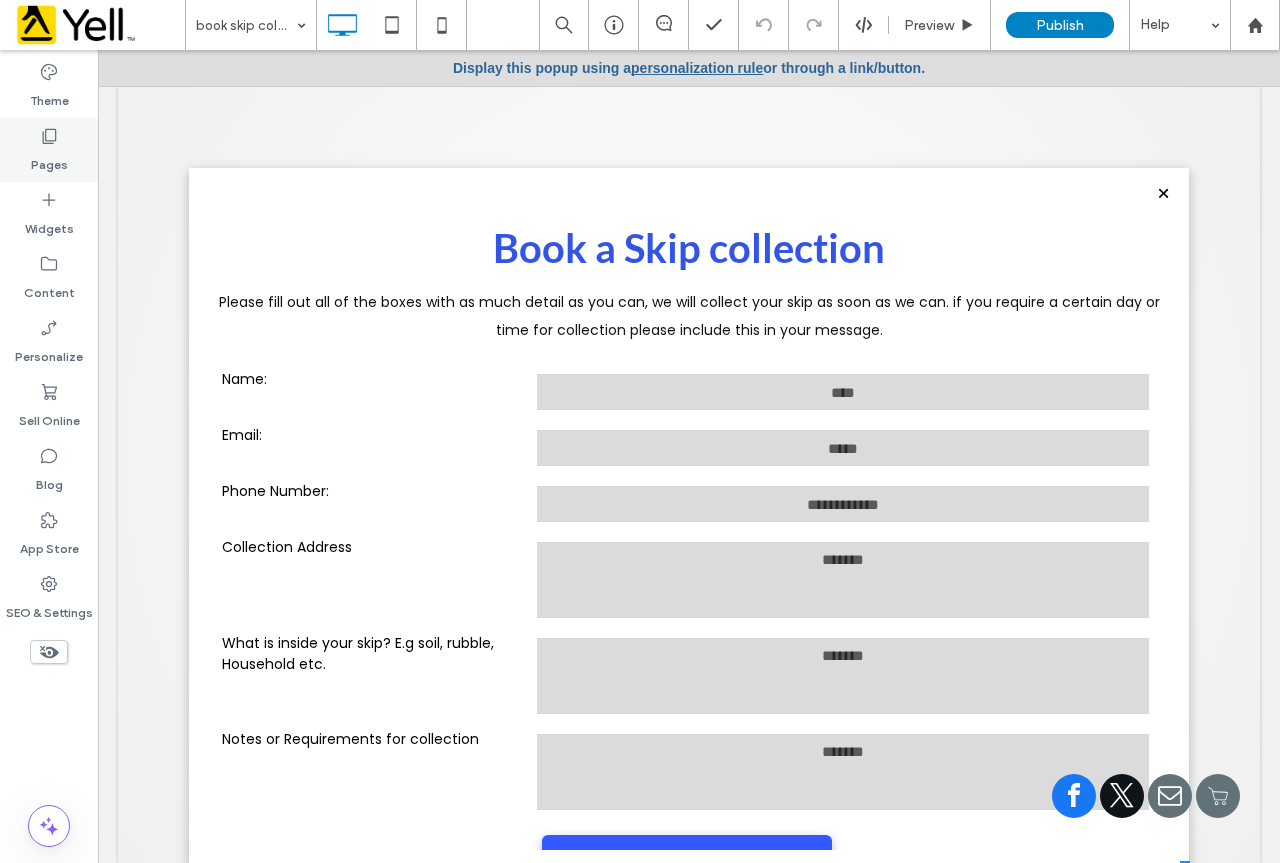 click on "Pages" at bounding box center (49, 160) 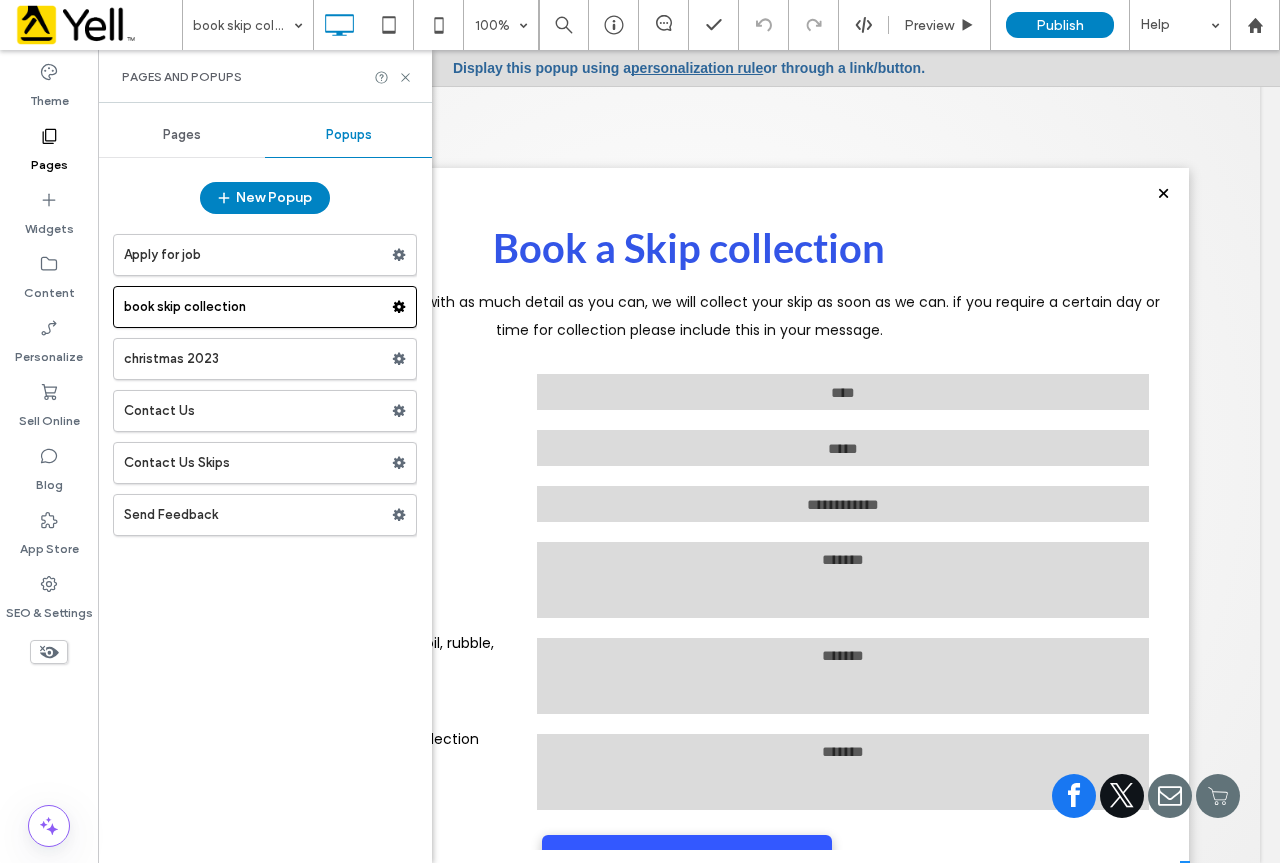click on "Pages" at bounding box center [181, 135] 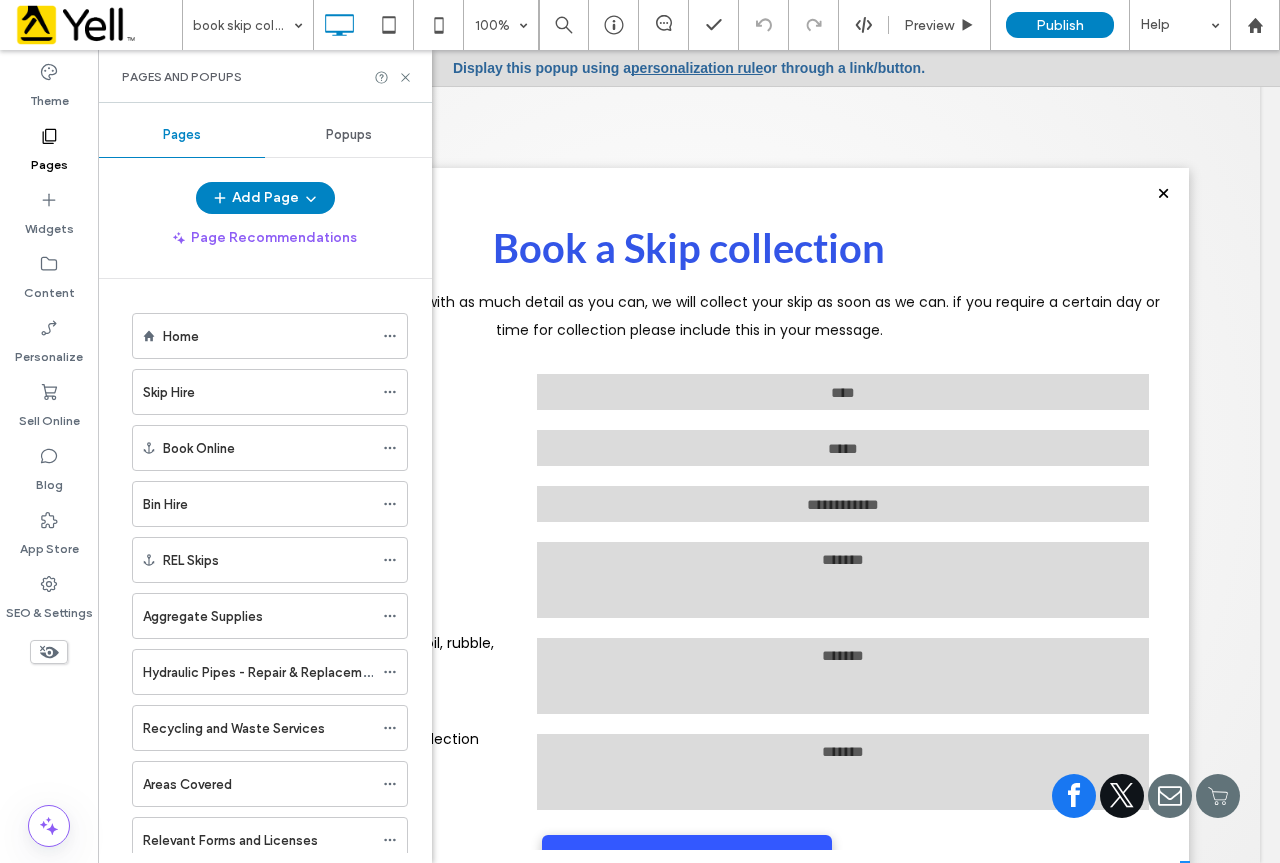 click on "Pages" at bounding box center [182, 135] 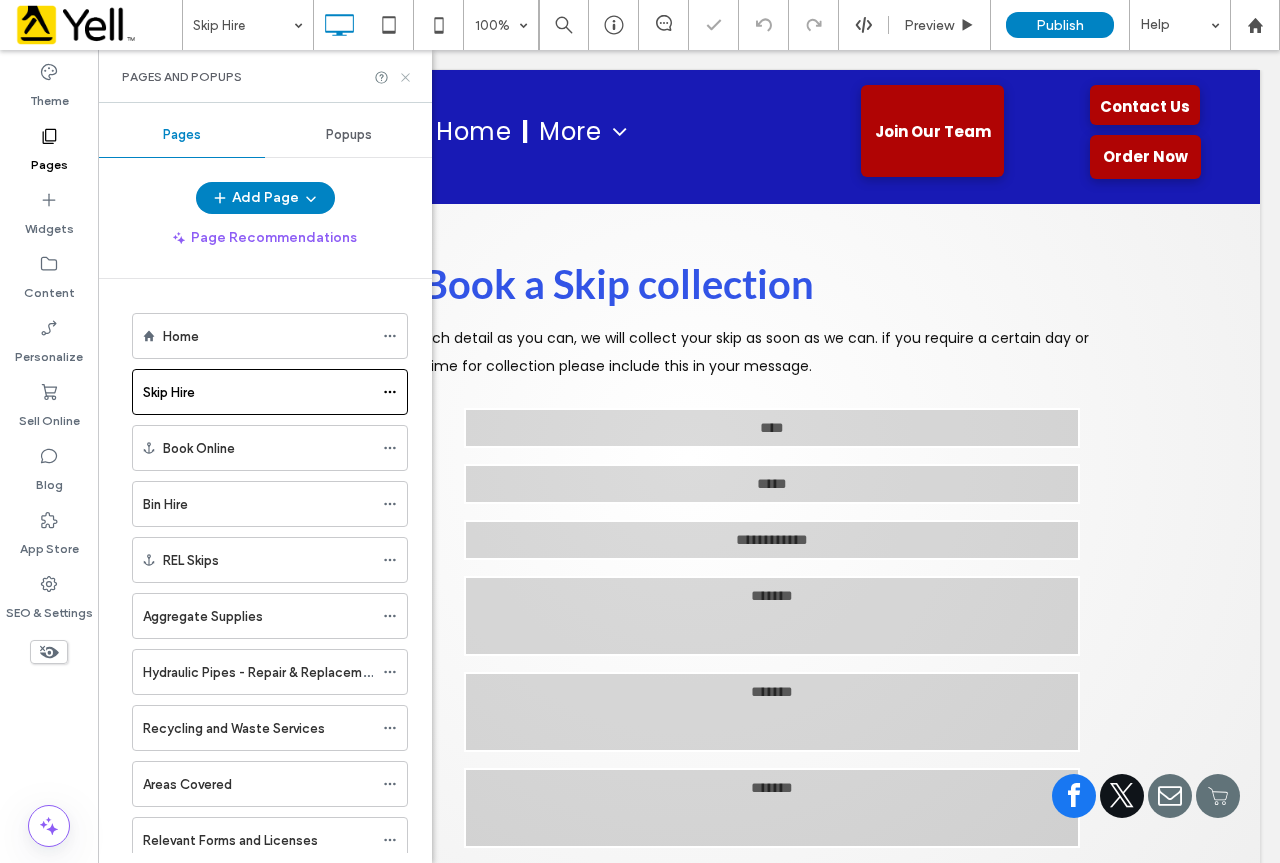 scroll, scrollTop: 0, scrollLeft: 0, axis: both 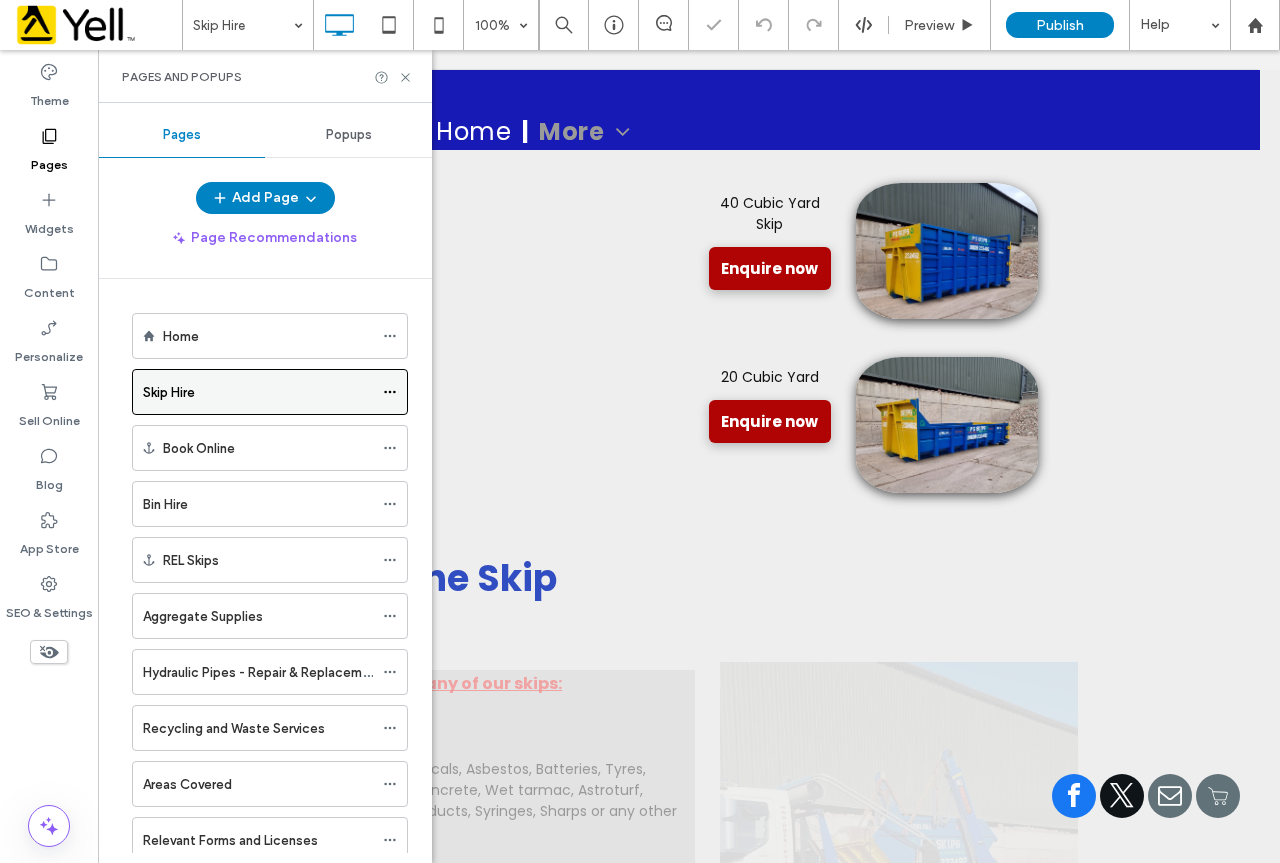 select on "********" 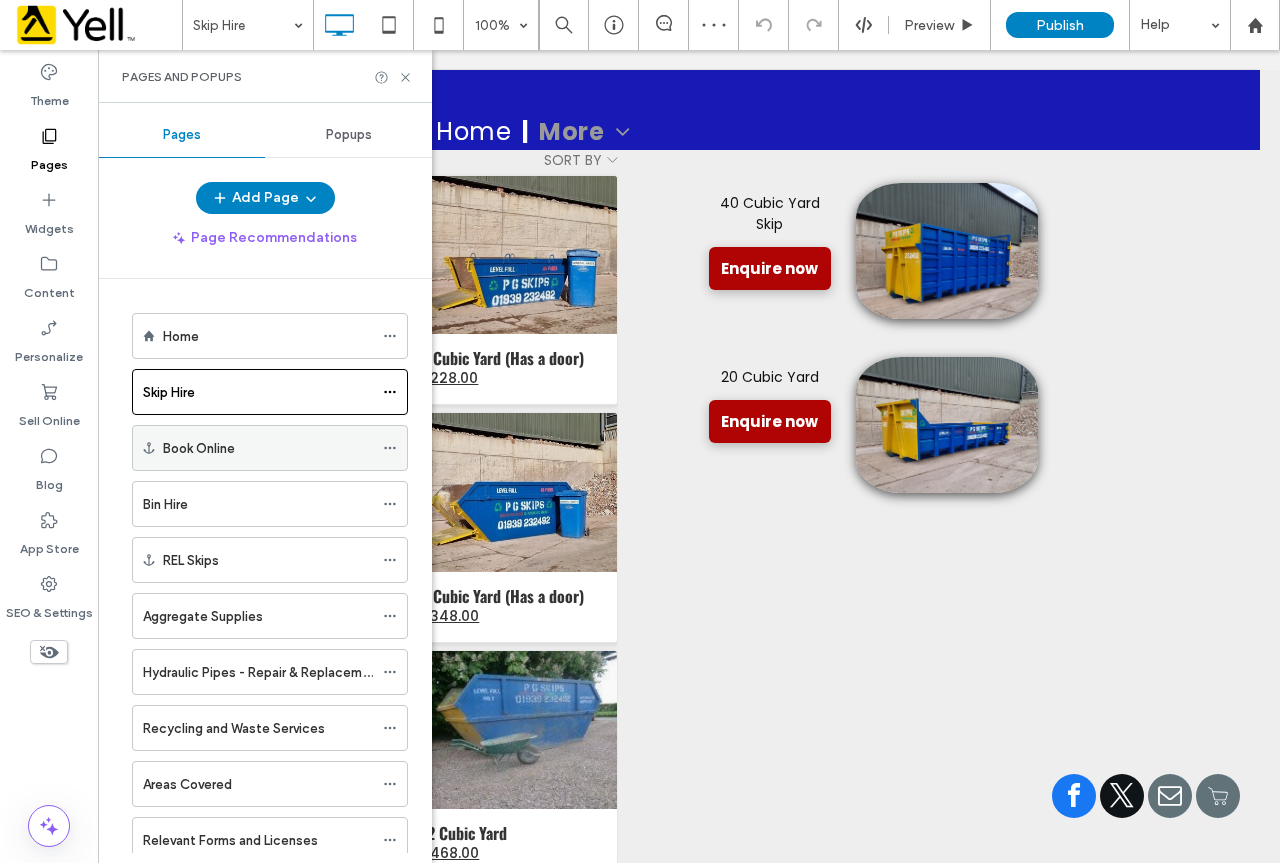 click 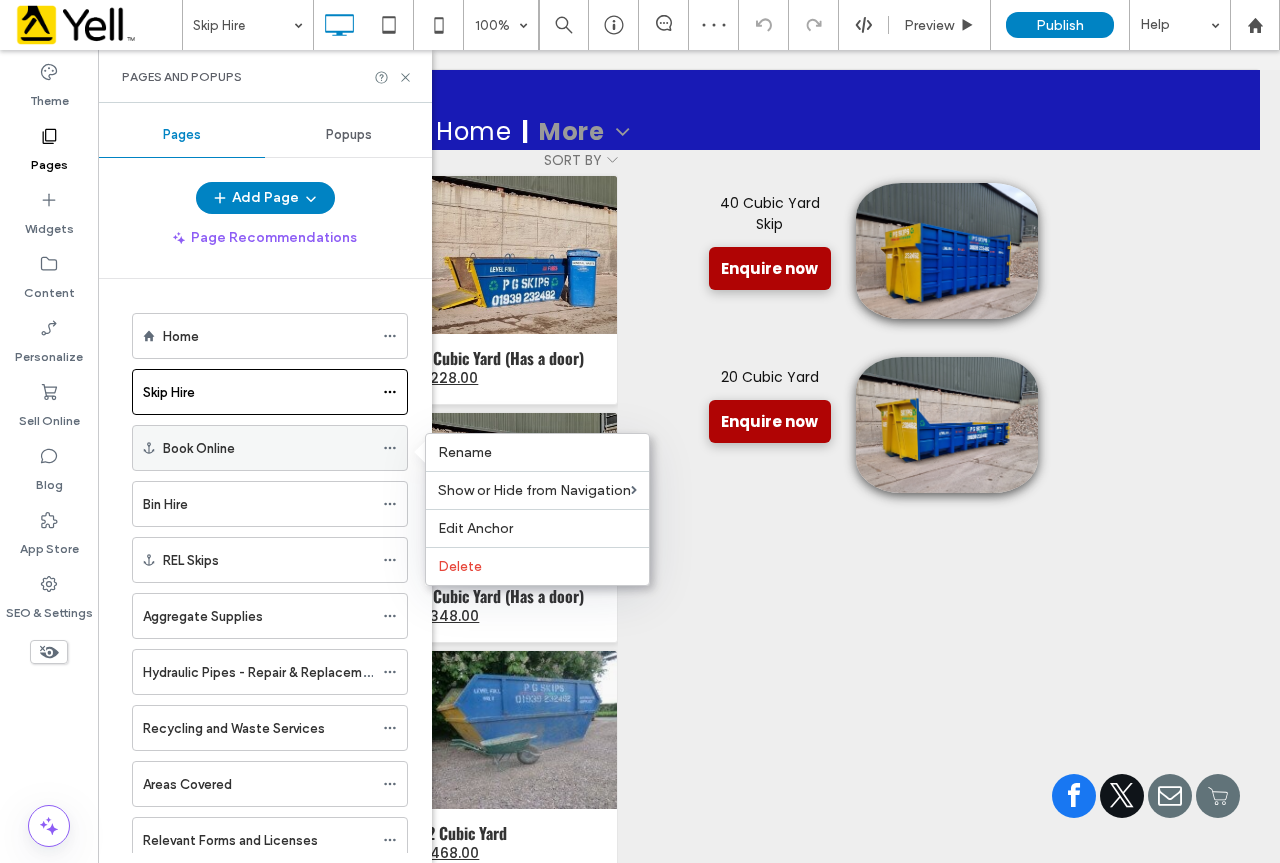 click on "Book Online" at bounding box center (268, 448) 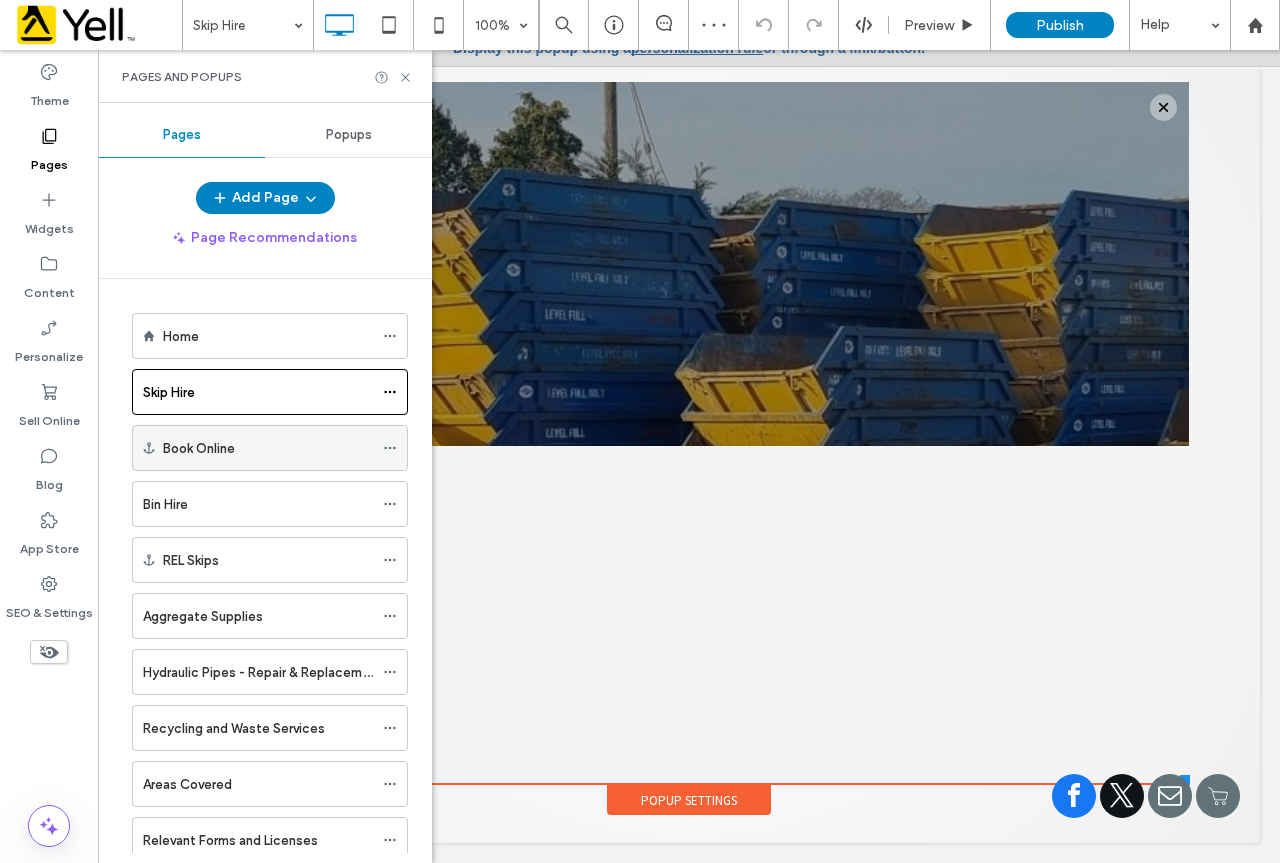 scroll, scrollTop: 20, scrollLeft: 0, axis: vertical 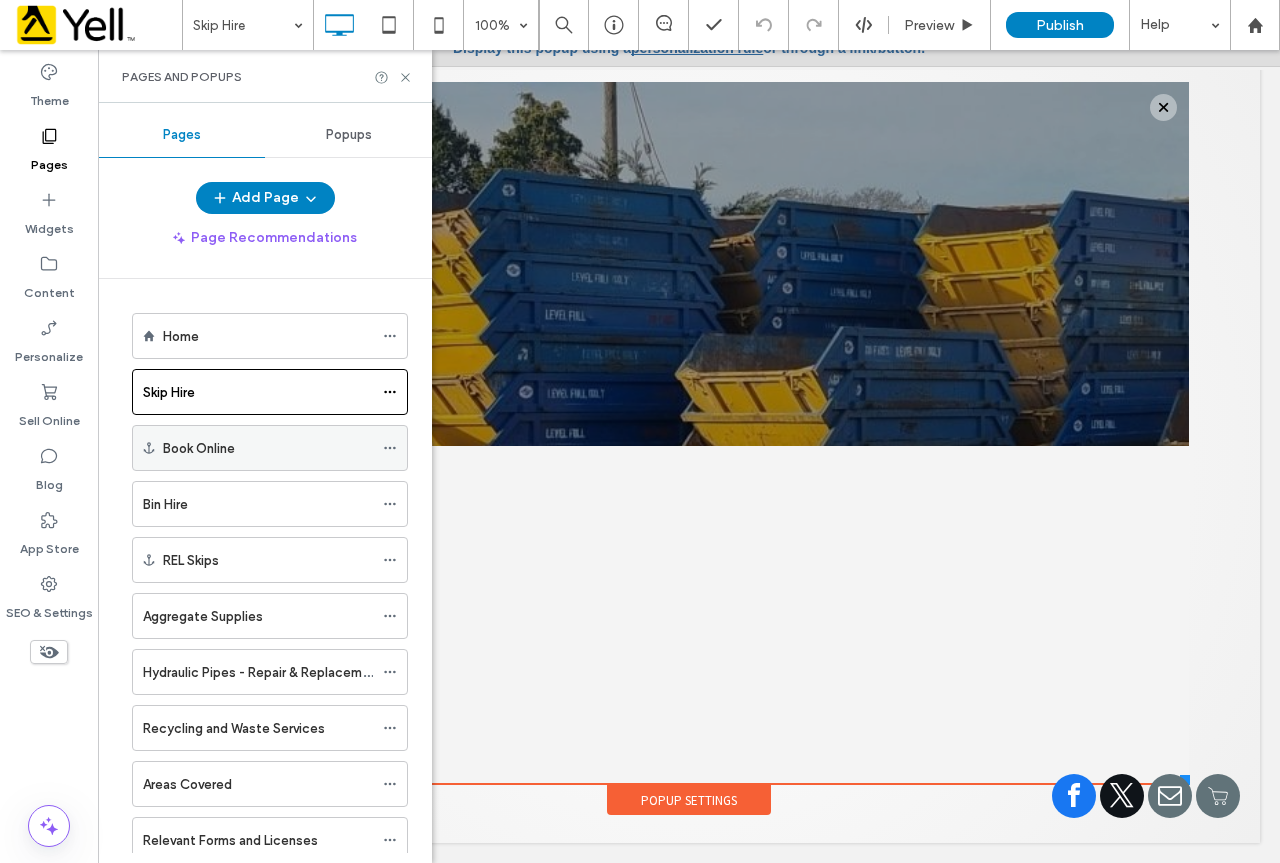 click 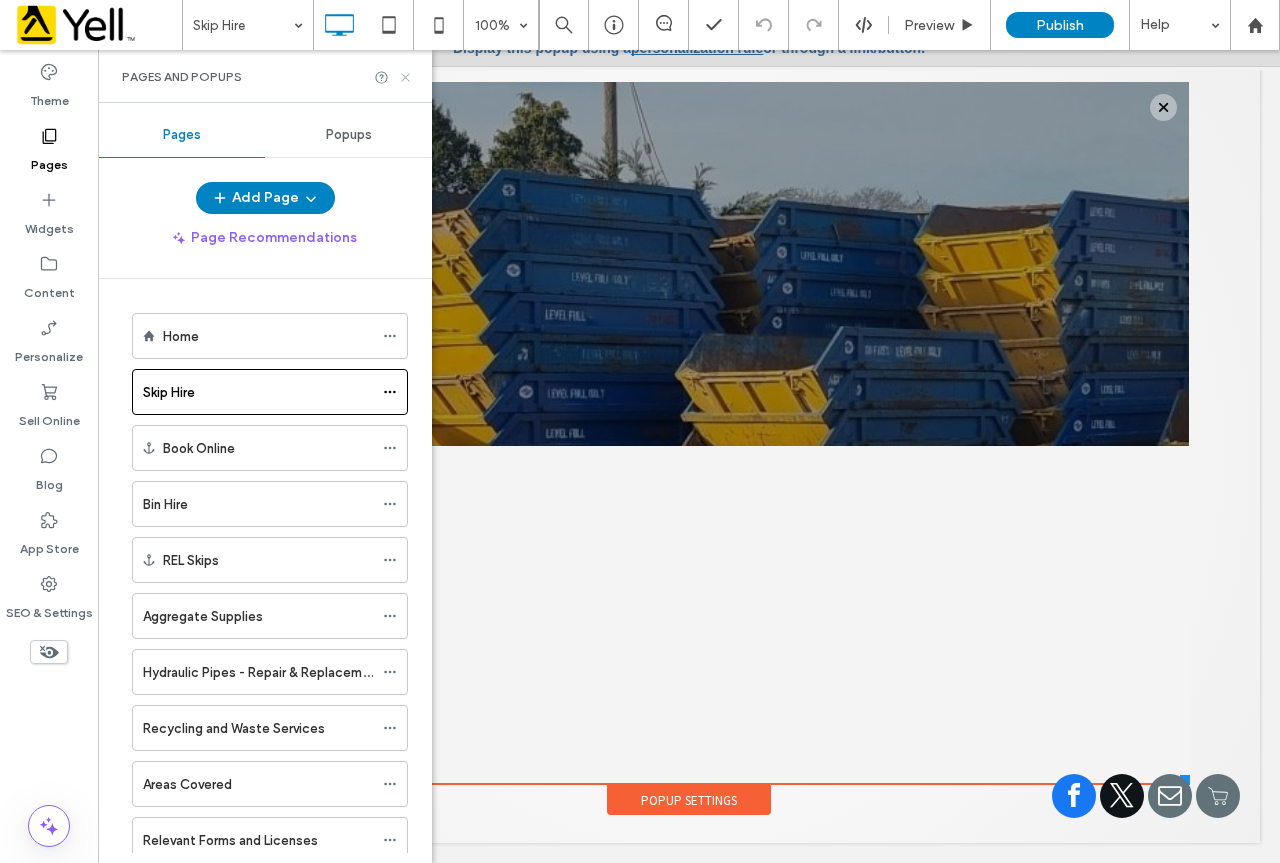 click 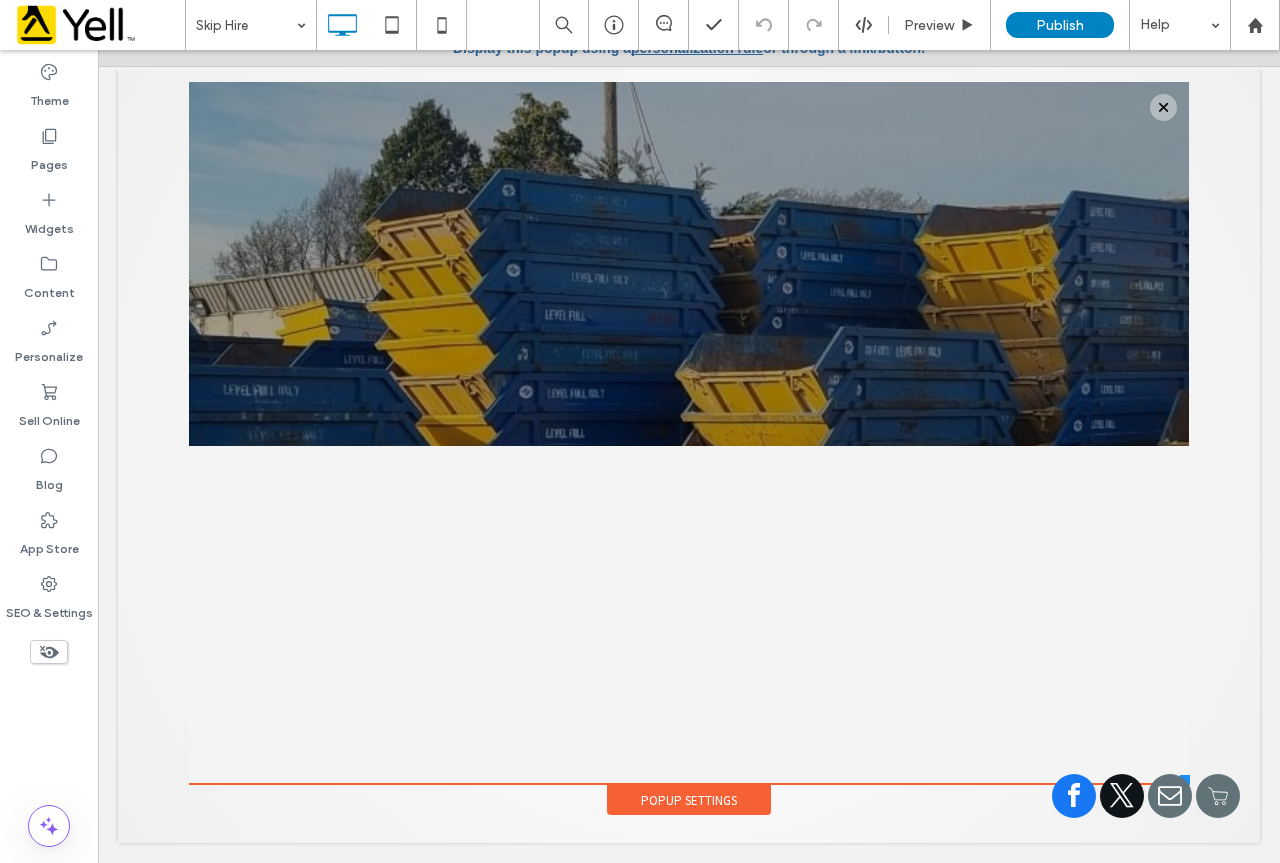 click at bounding box center (471, 1535) 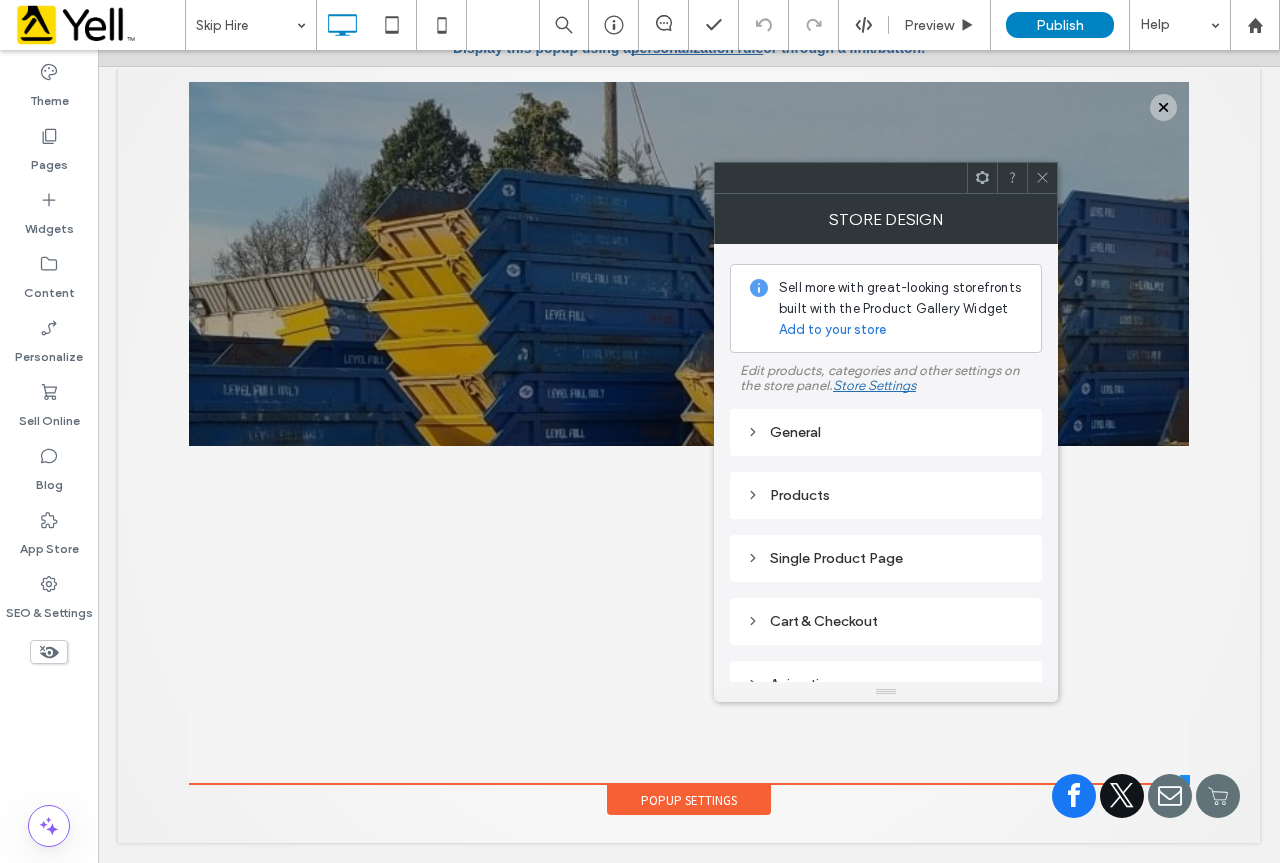 click 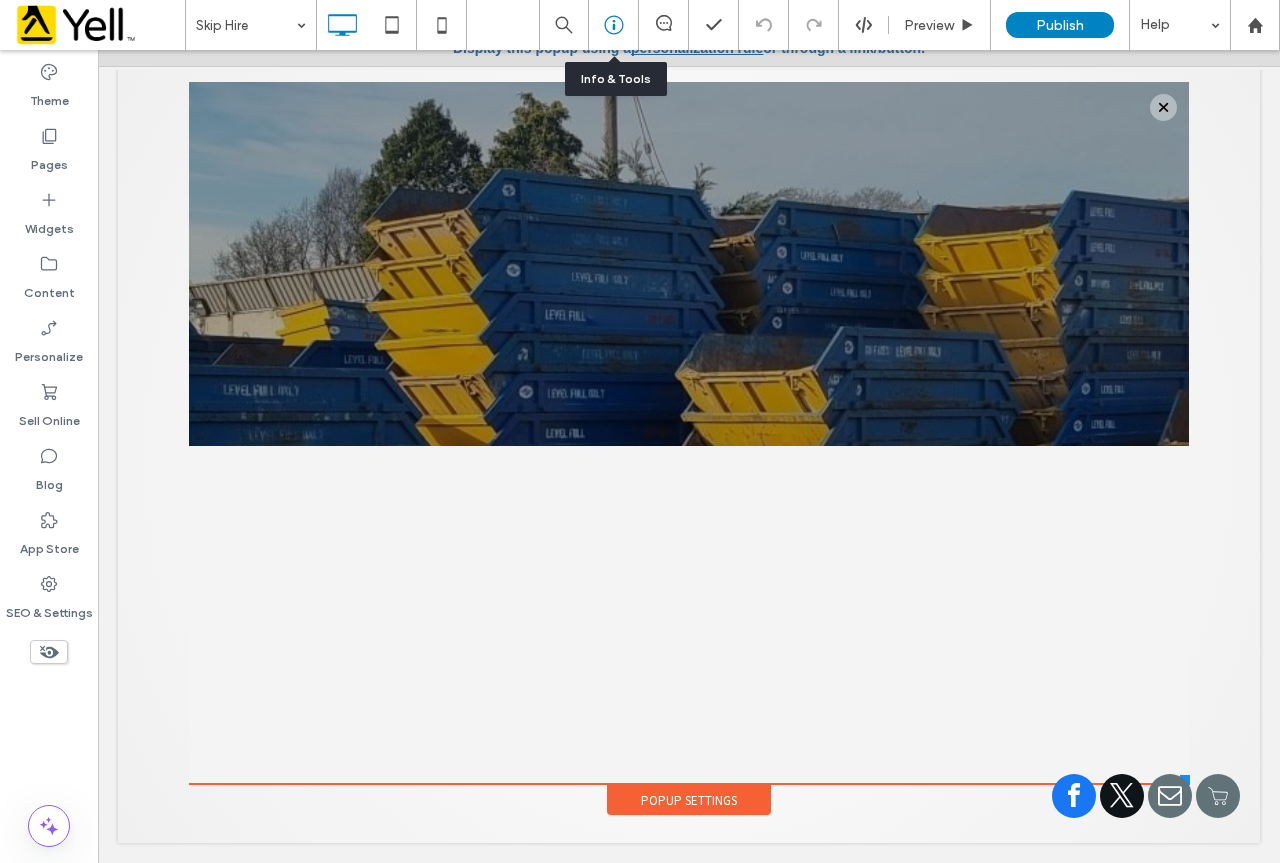 click 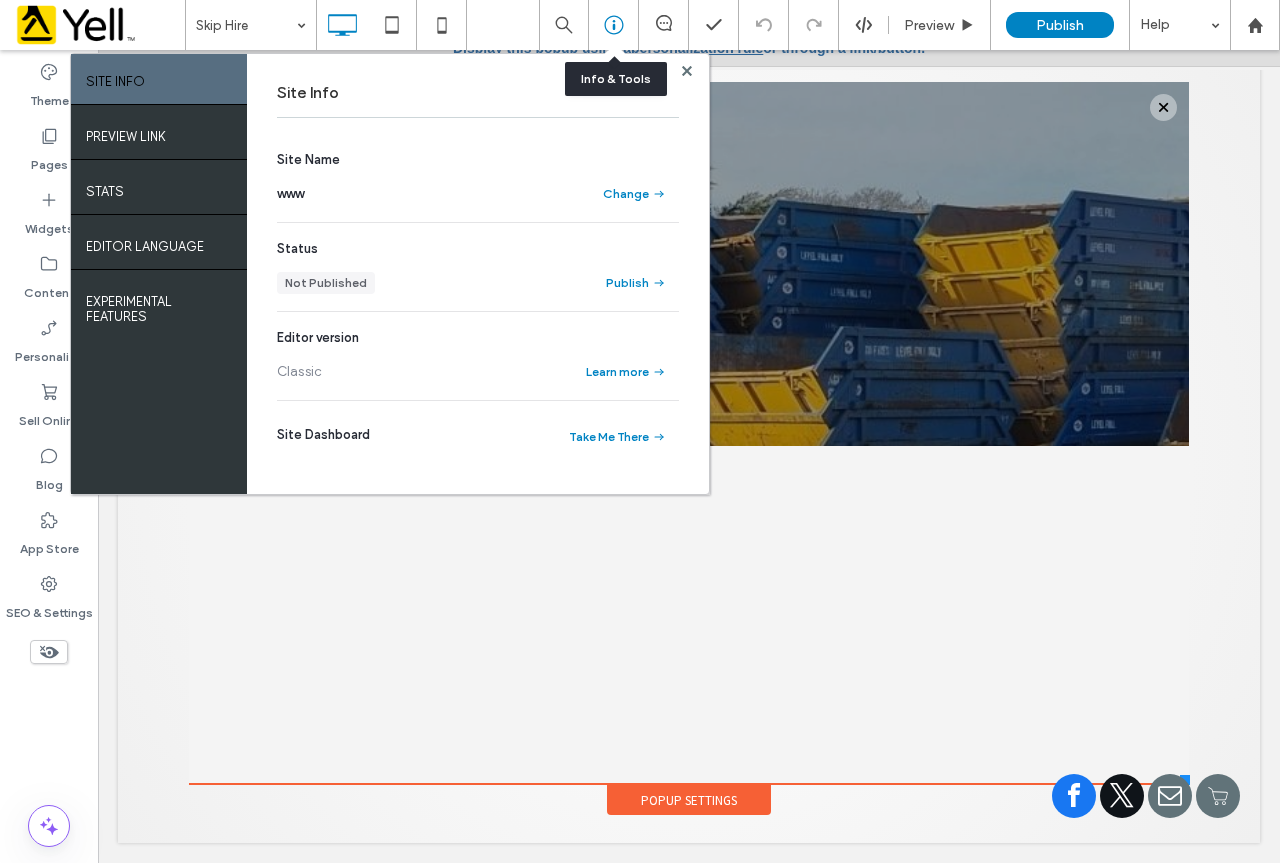 click 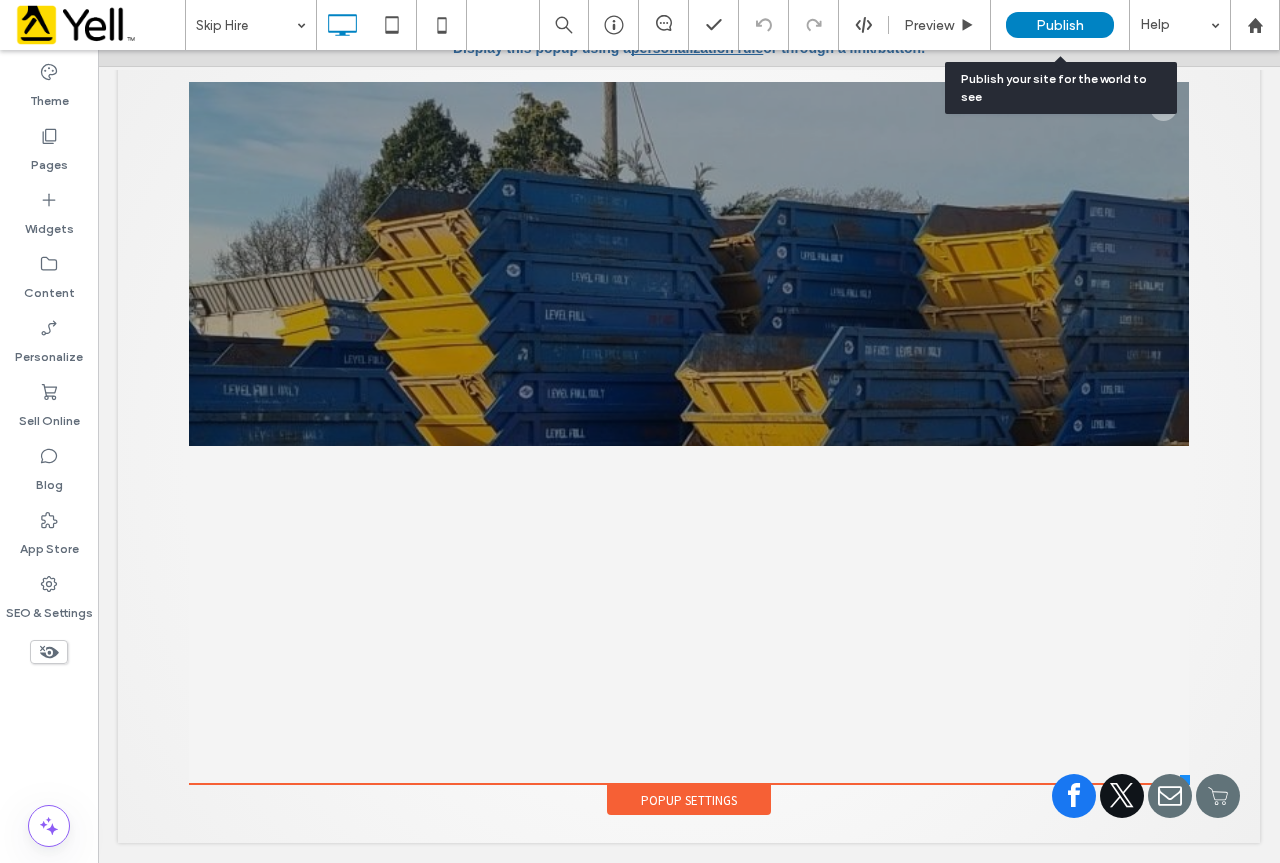 click on "Publish" at bounding box center [1060, 25] 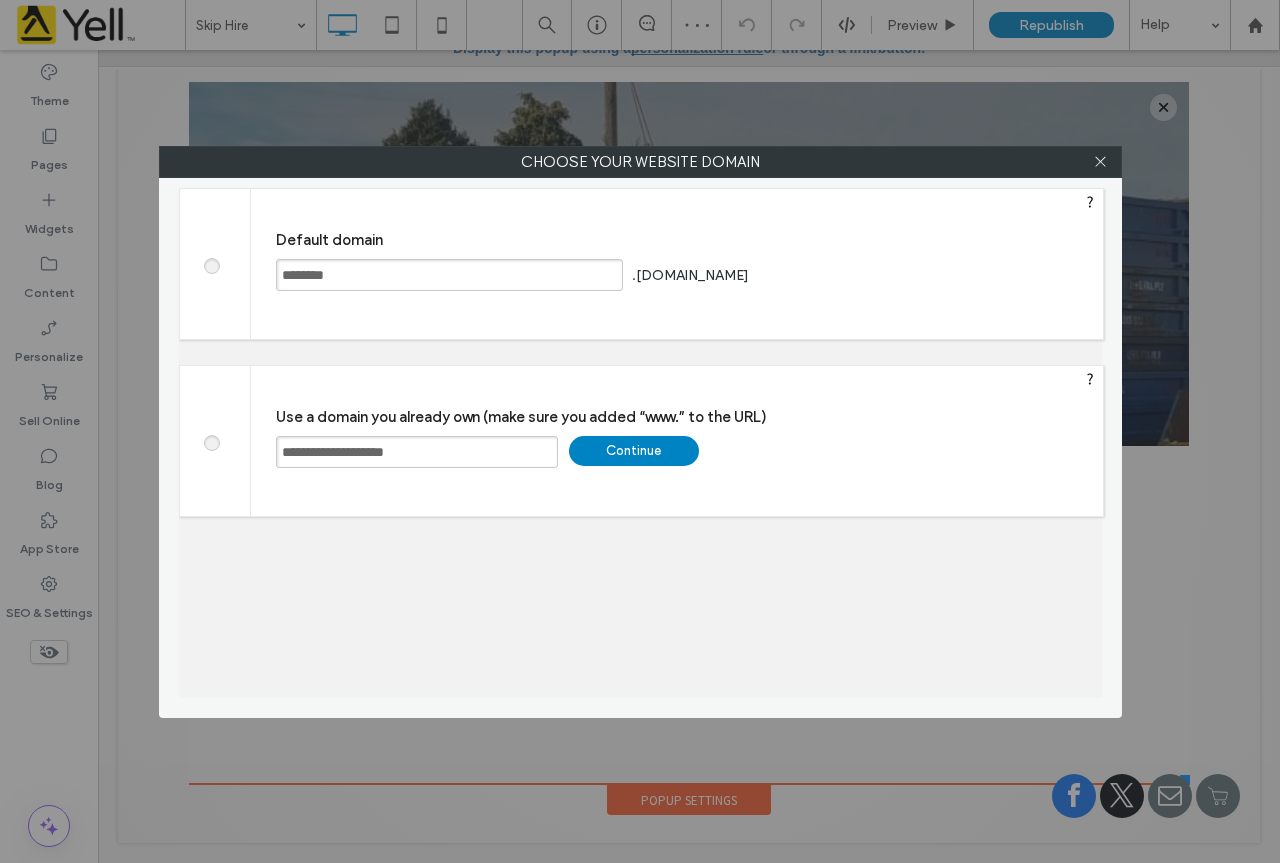 click at bounding box center [211, 263] 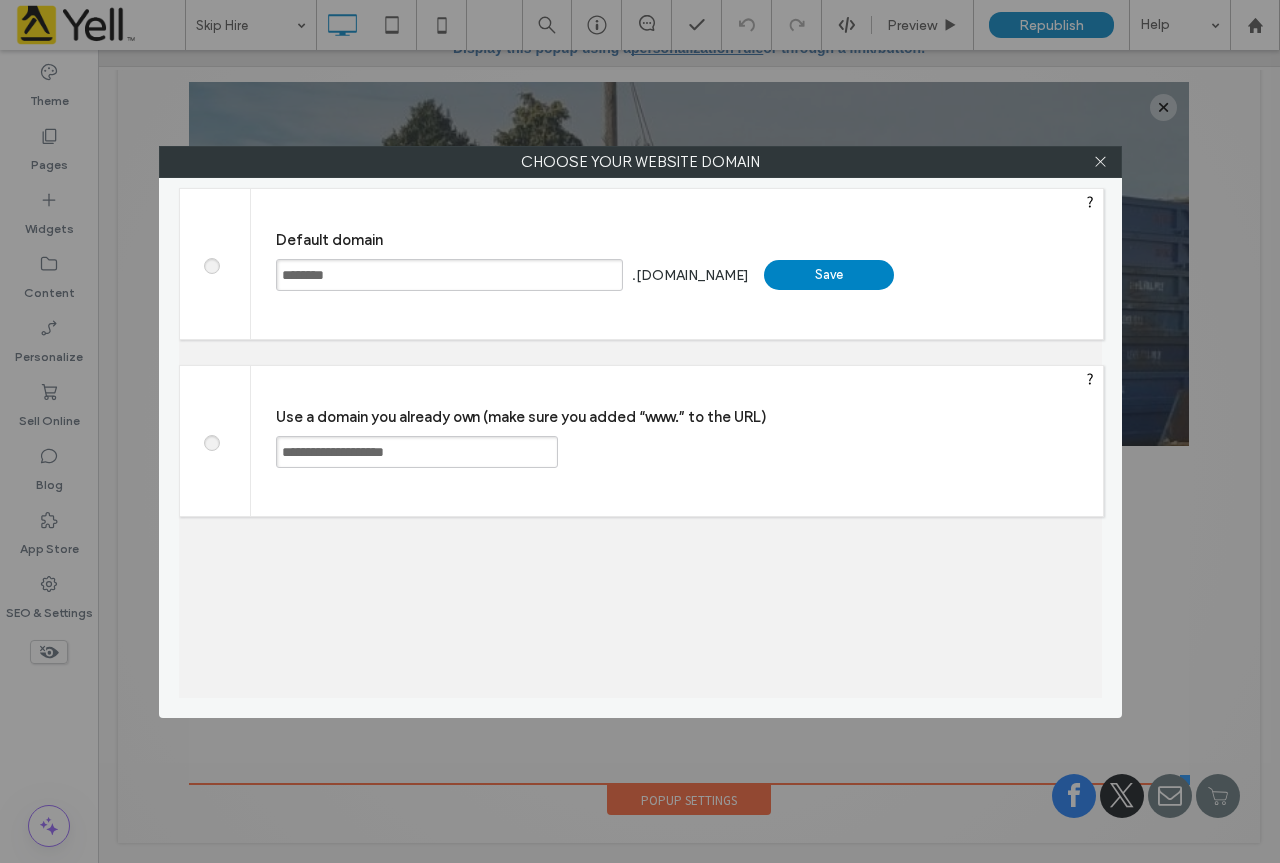 click on "Save" at bounding box center (829, 275) 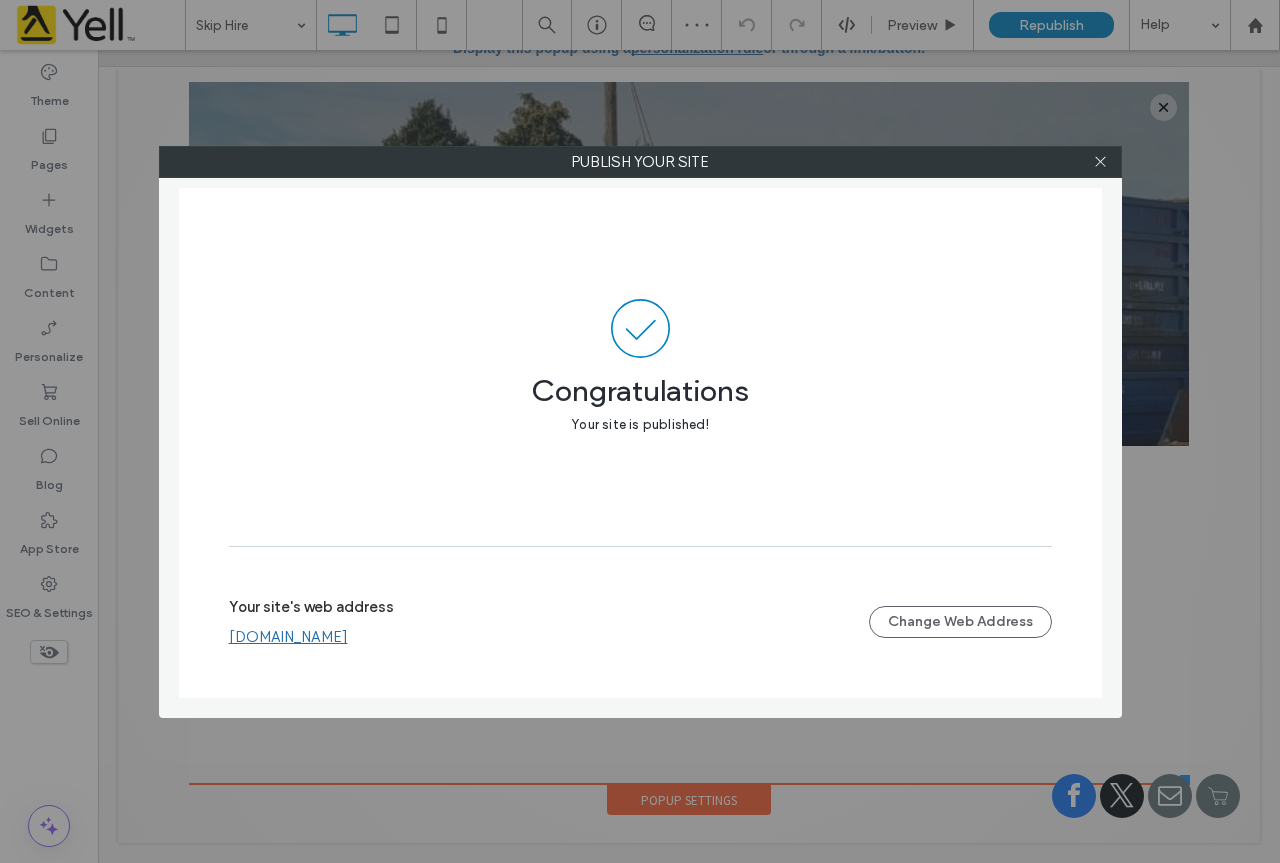 click on "dfaceed5.multiscreensite.com" at bounding box center [288, 637] 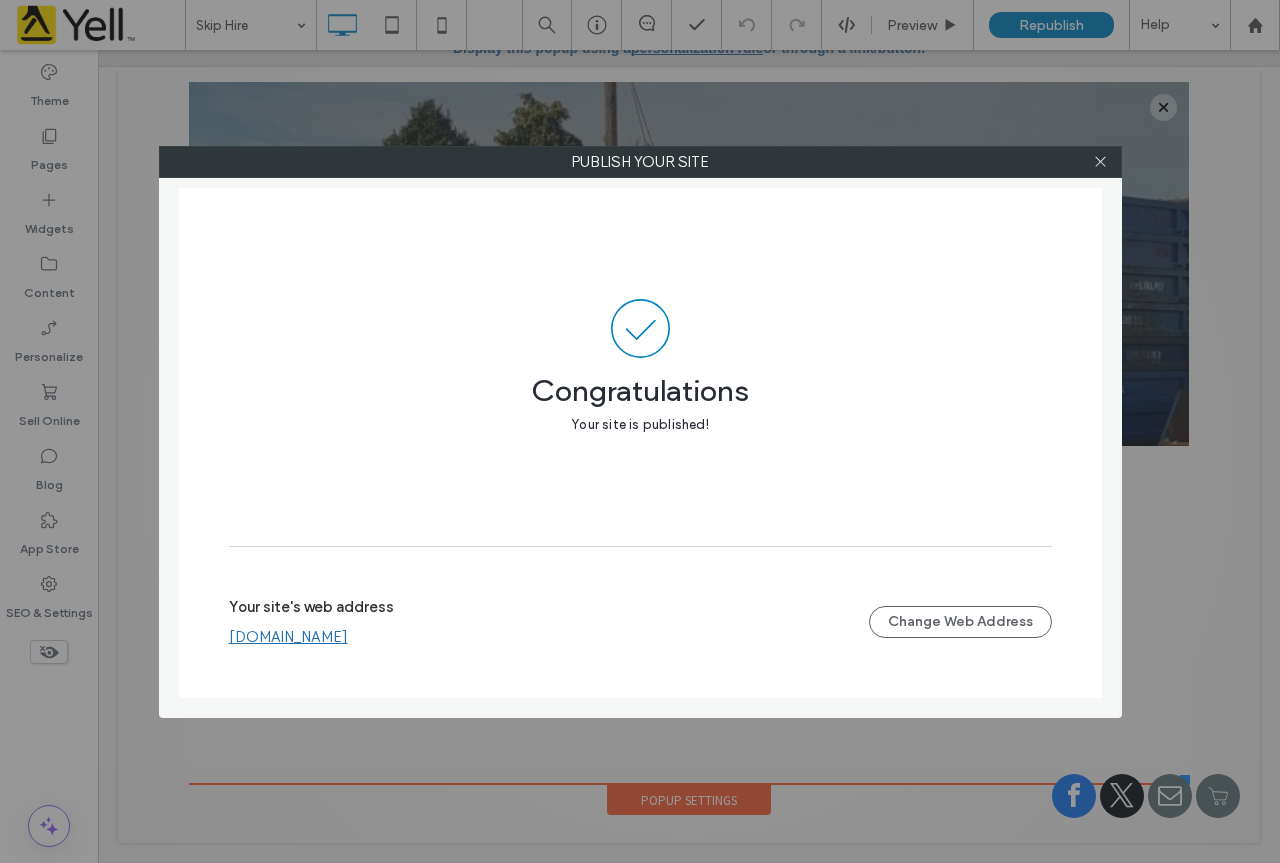 click at bounding box center [1101, 162] 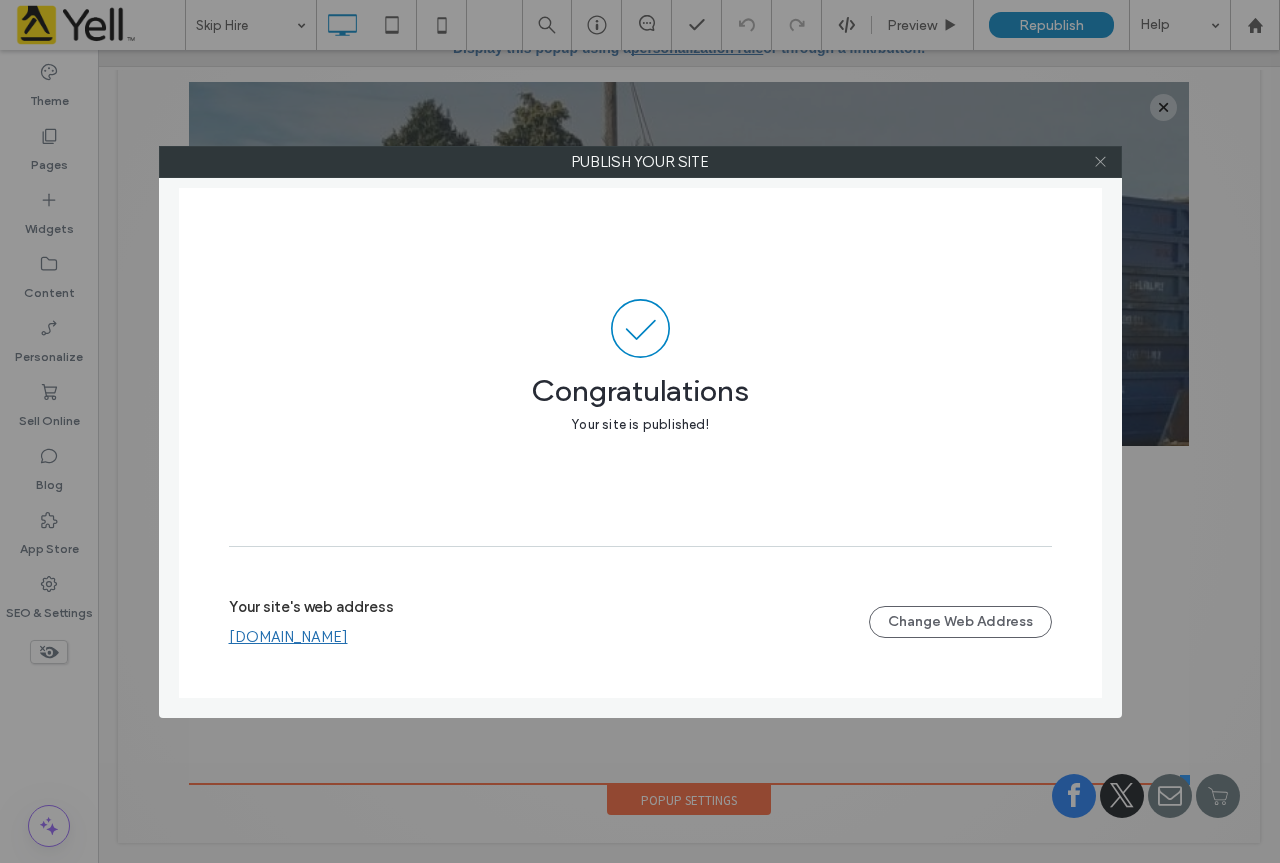 click 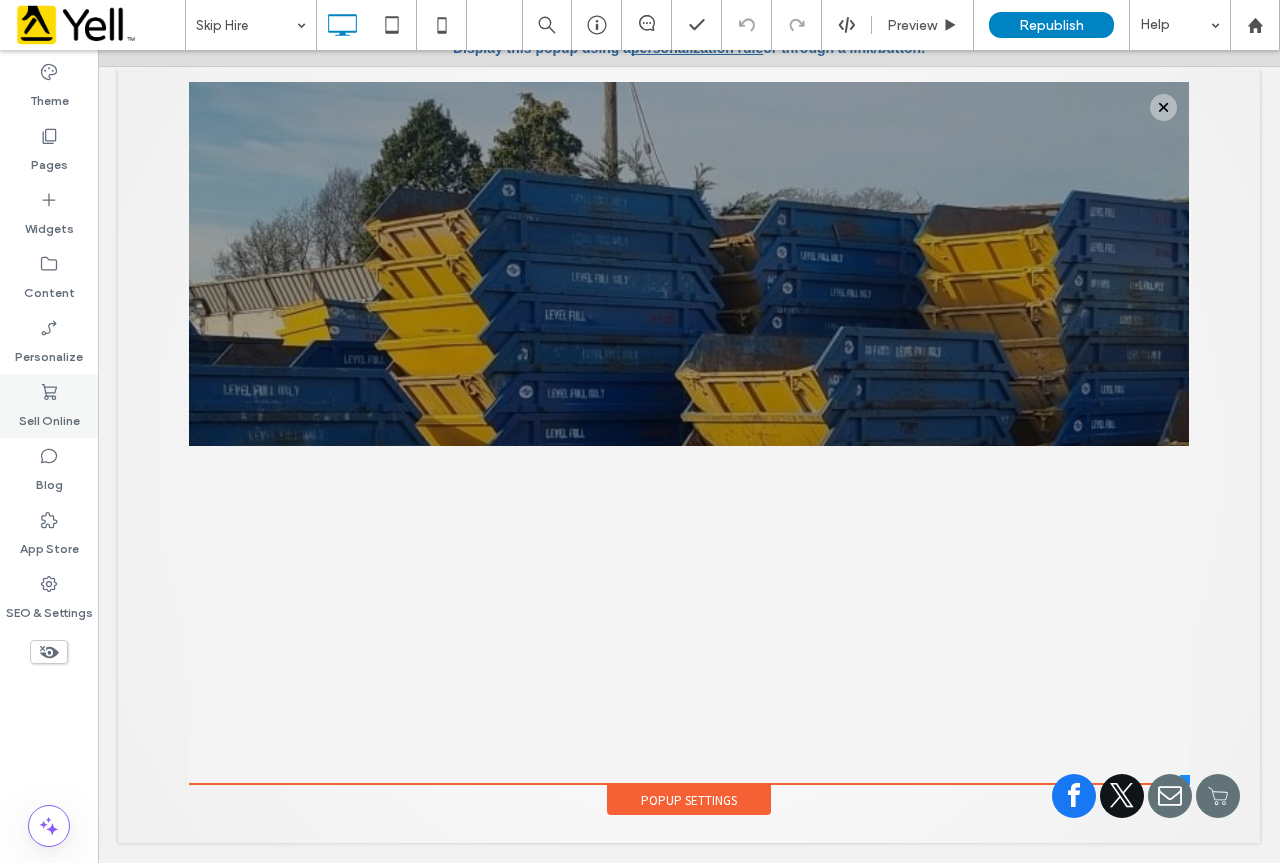 click on "Sell Online" at bounding box center [49, 416] 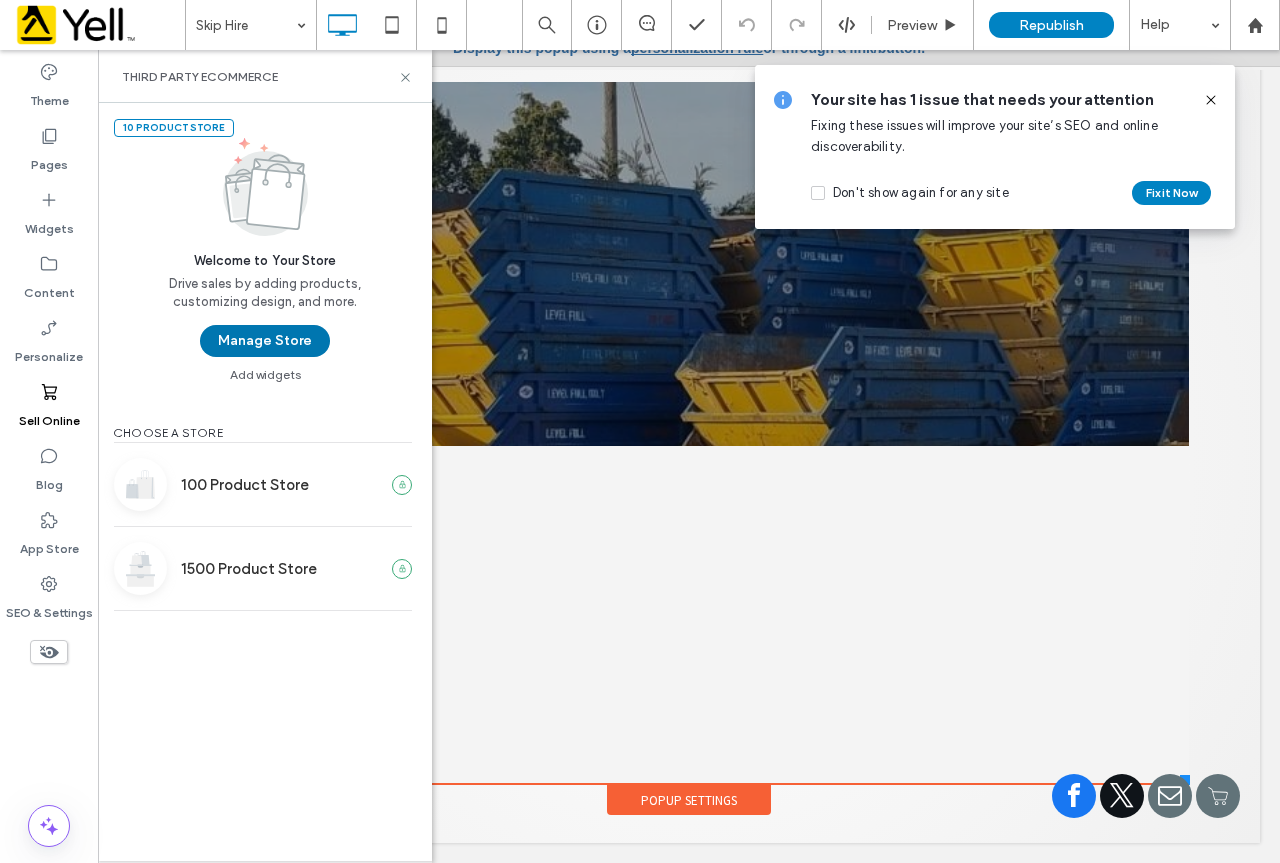 click on "Manage Store" at bounding box center [265, 341] 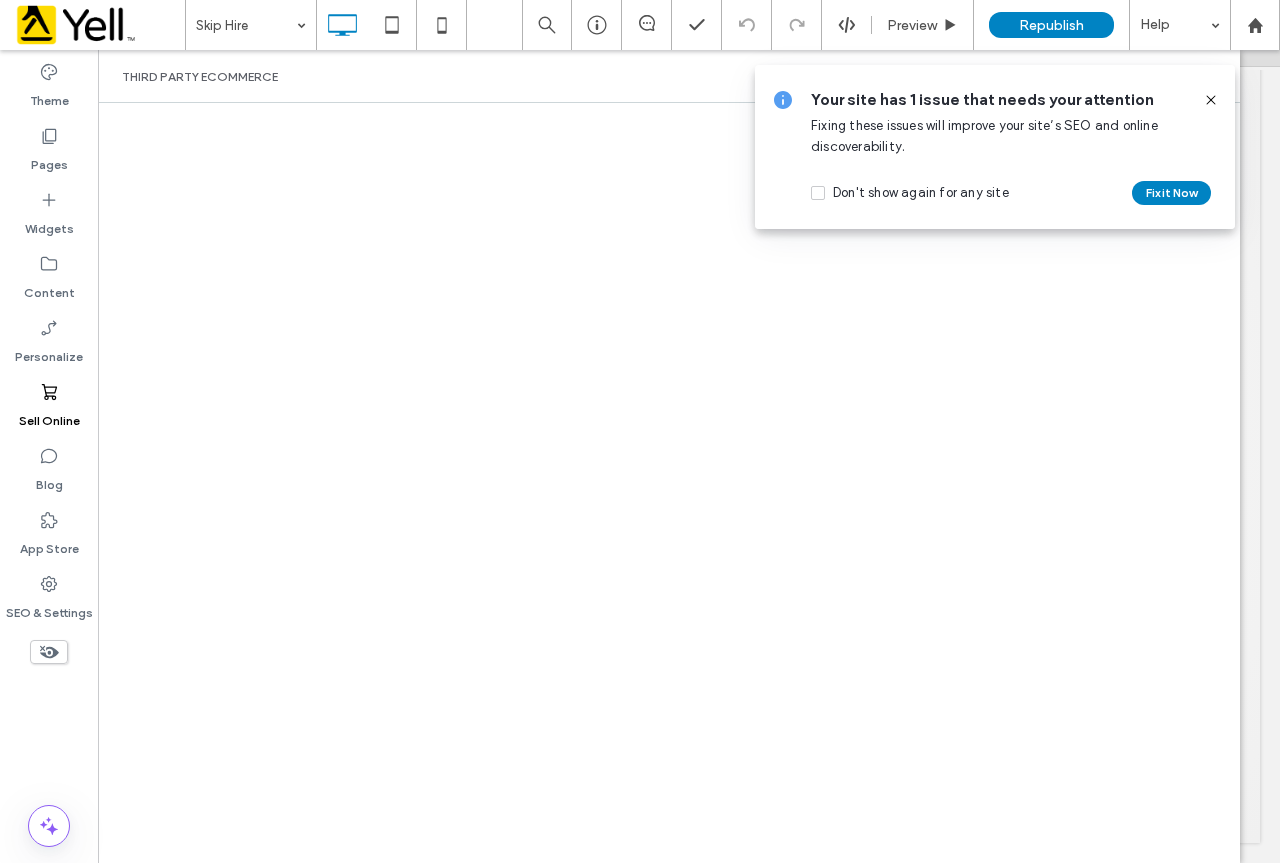 click 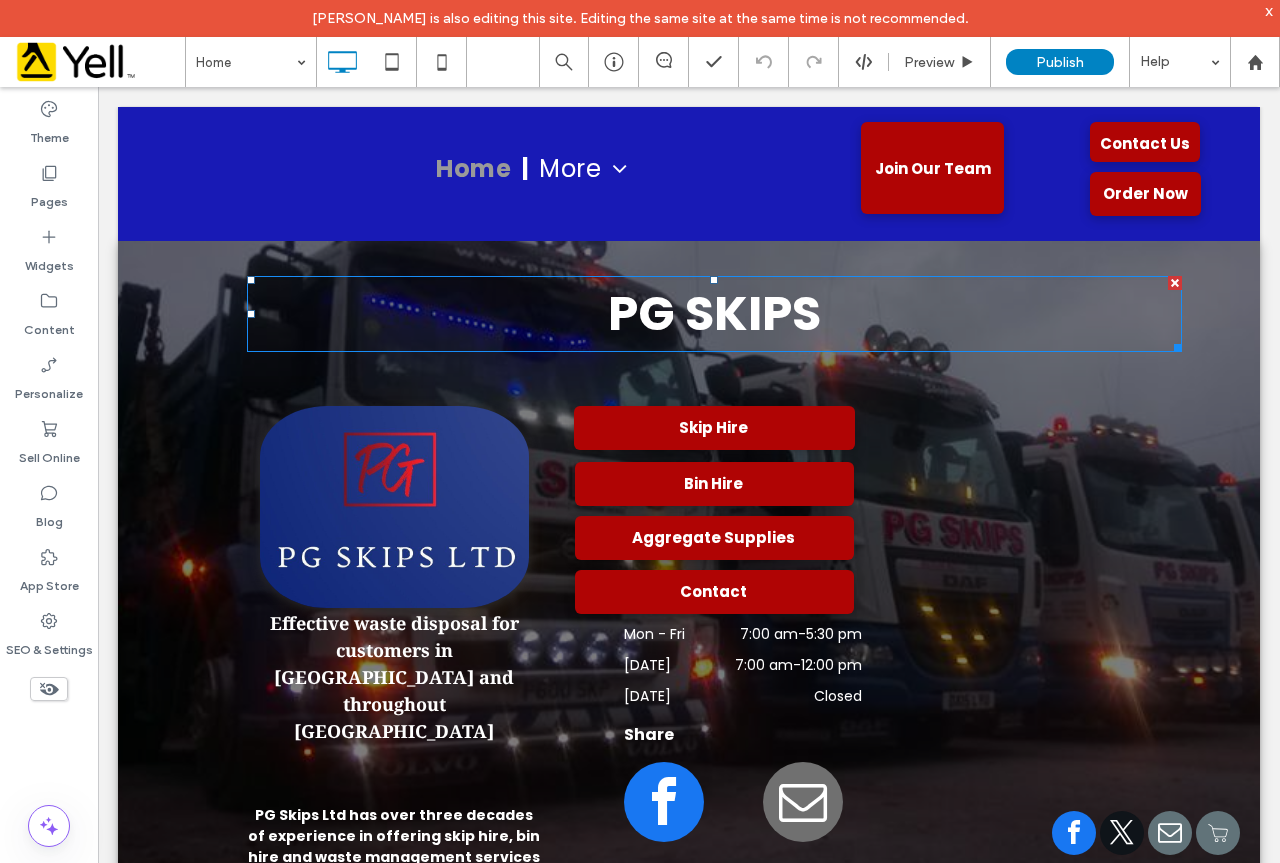 scroll, scrollTop: 0, scrollLeft: 0, axis: both 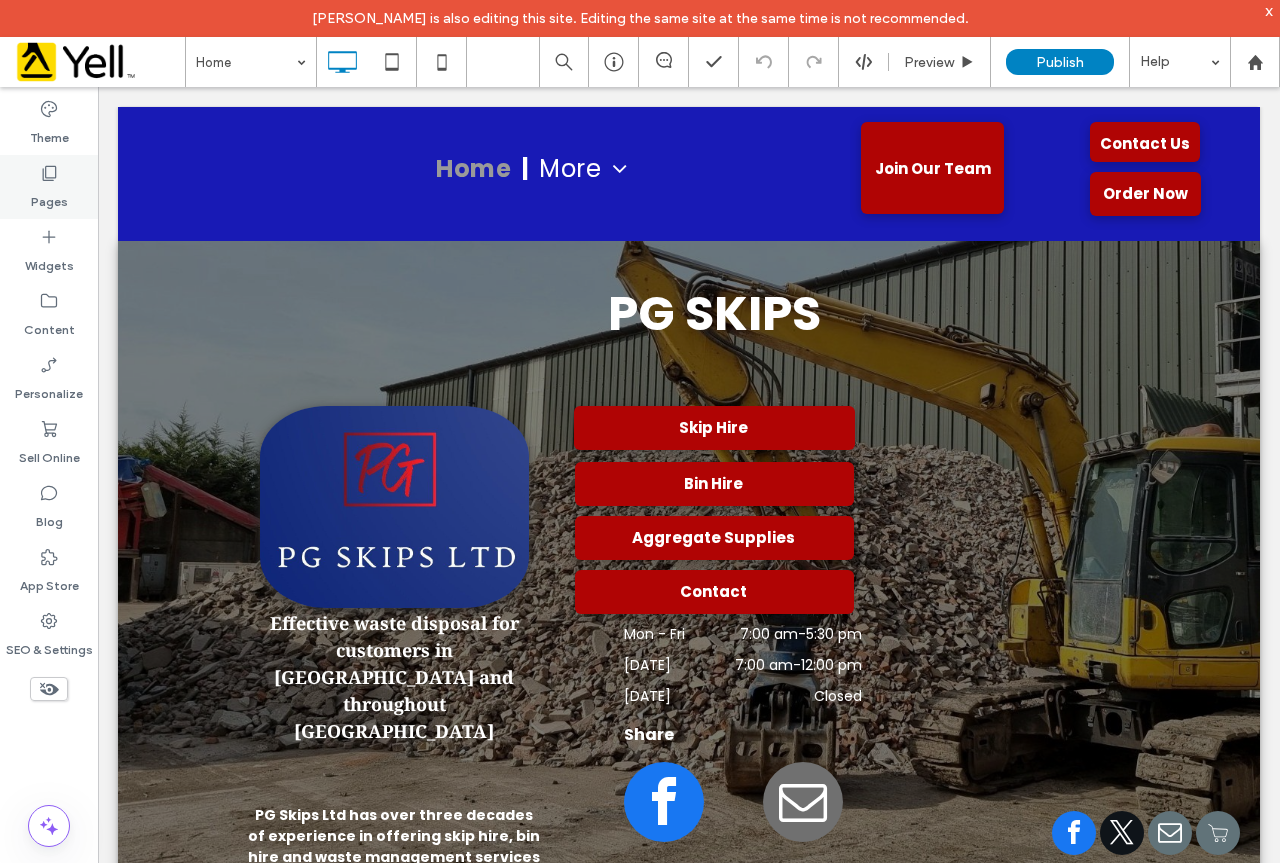 click on "Pages" at bounding box center [49, 187] 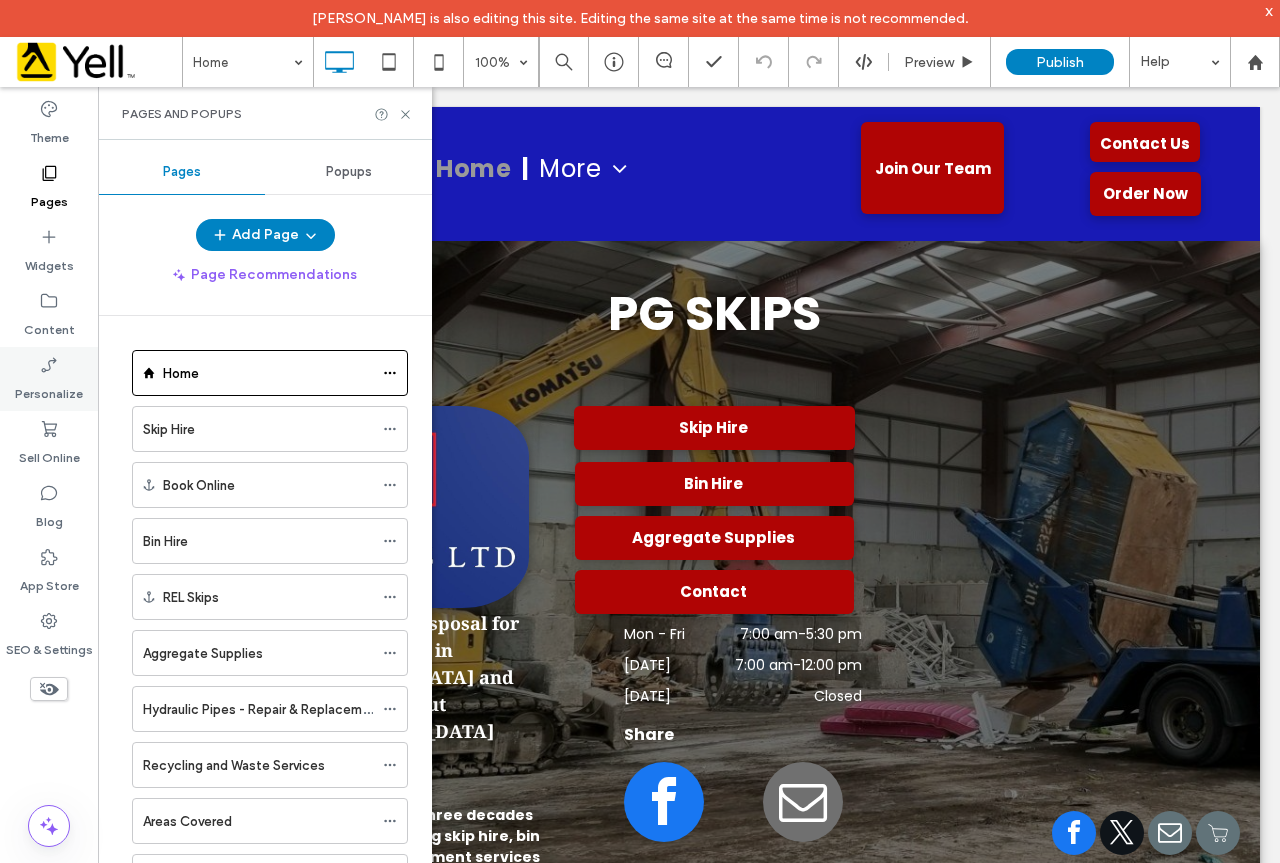 click 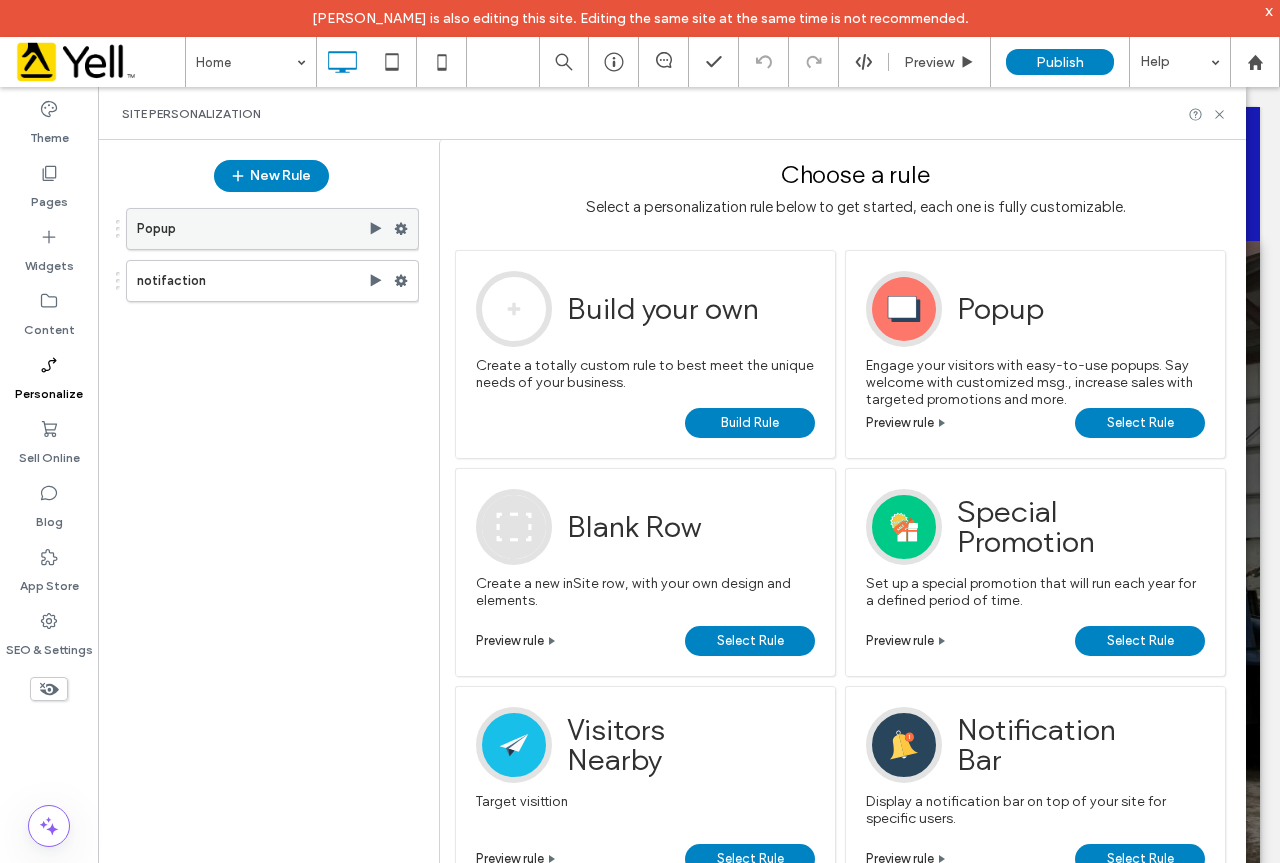 click on "Popup" at bounding box center (252, 229) 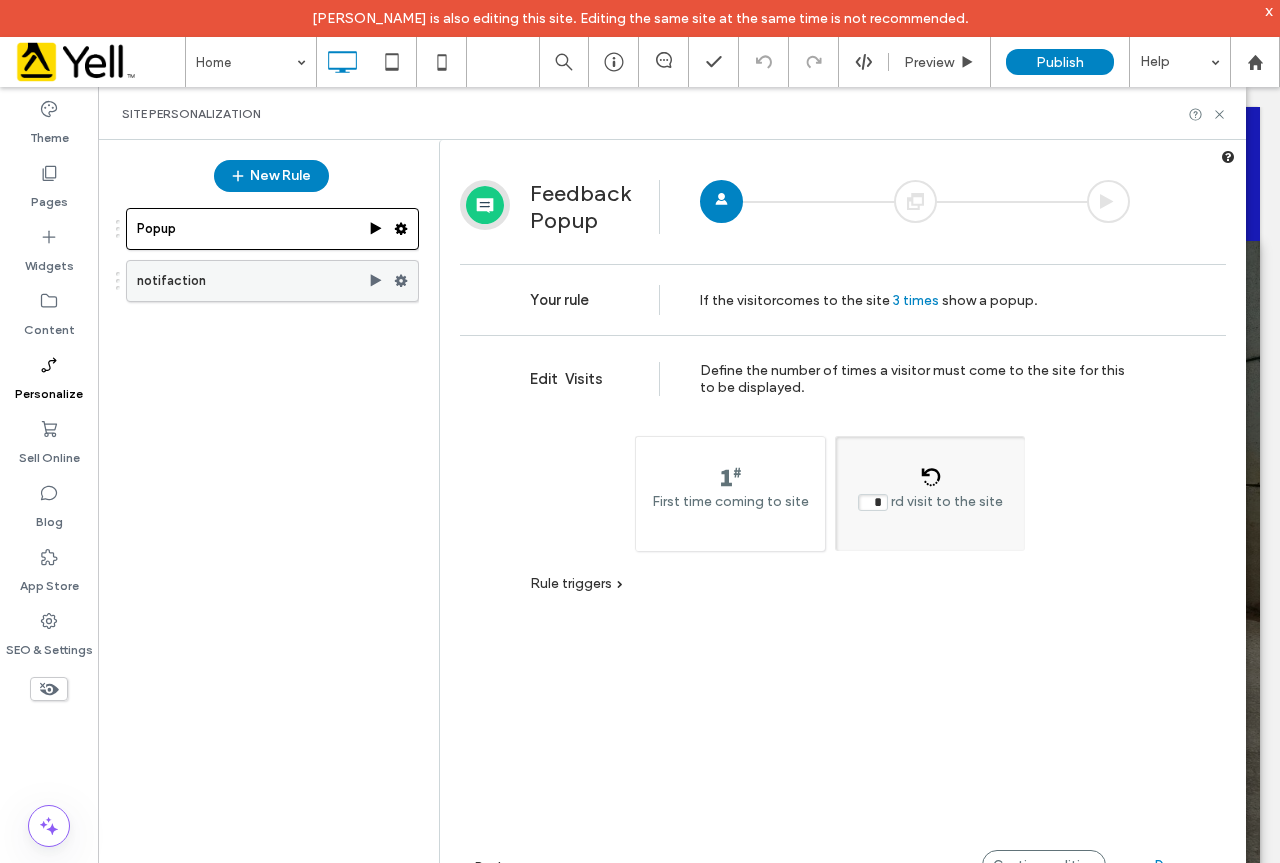 click on "notifaction" at bounding box center (252, 281) 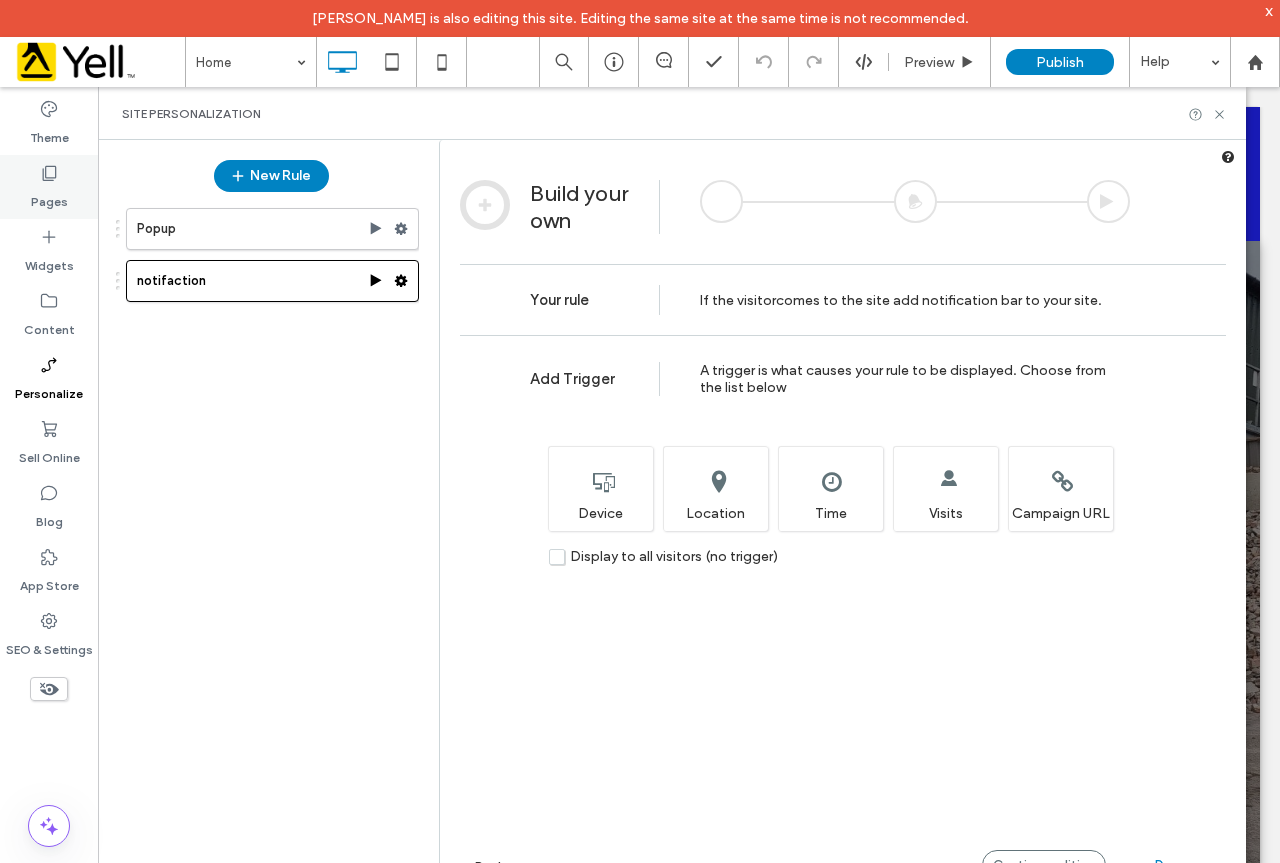 click on "Pages" at bounding box center [49, 197] 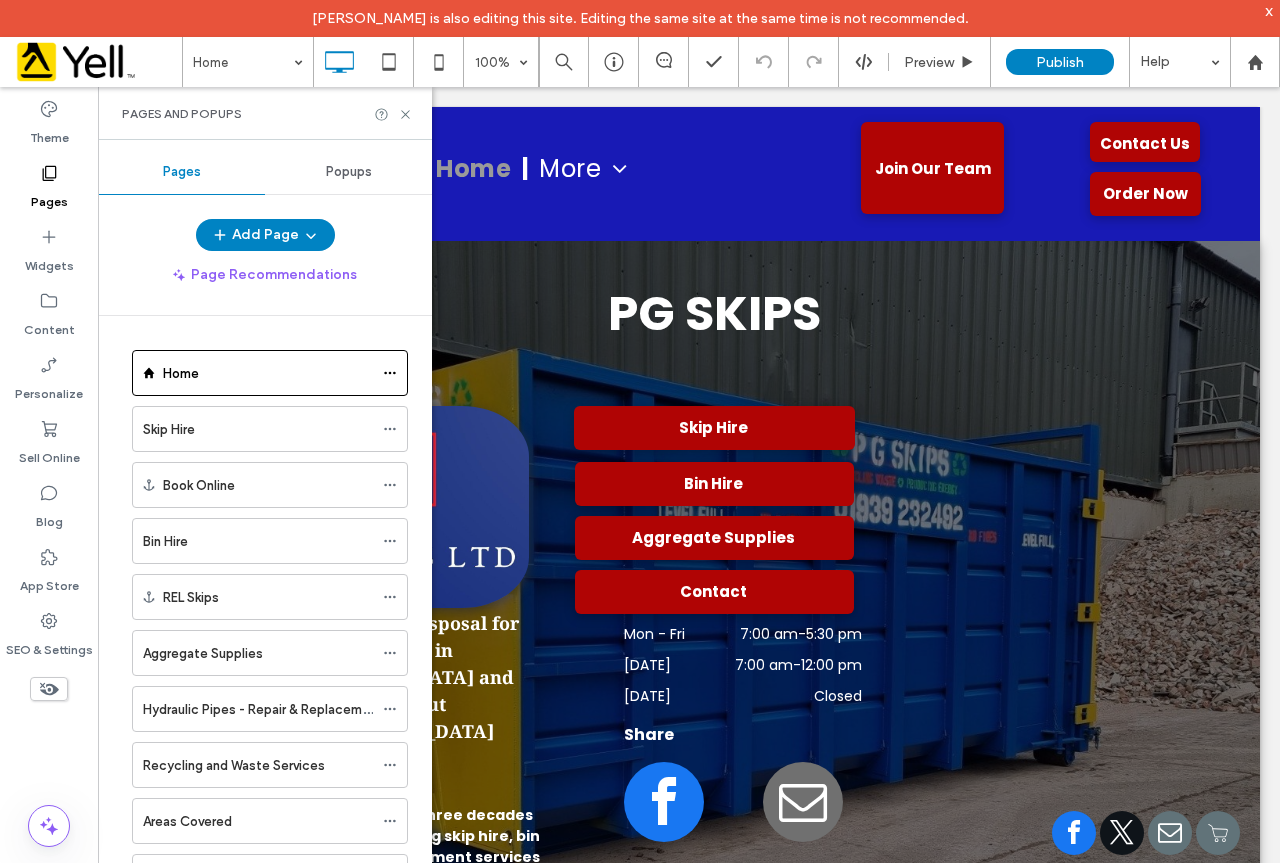 click on "Popups" at bounding box center [349, 172] 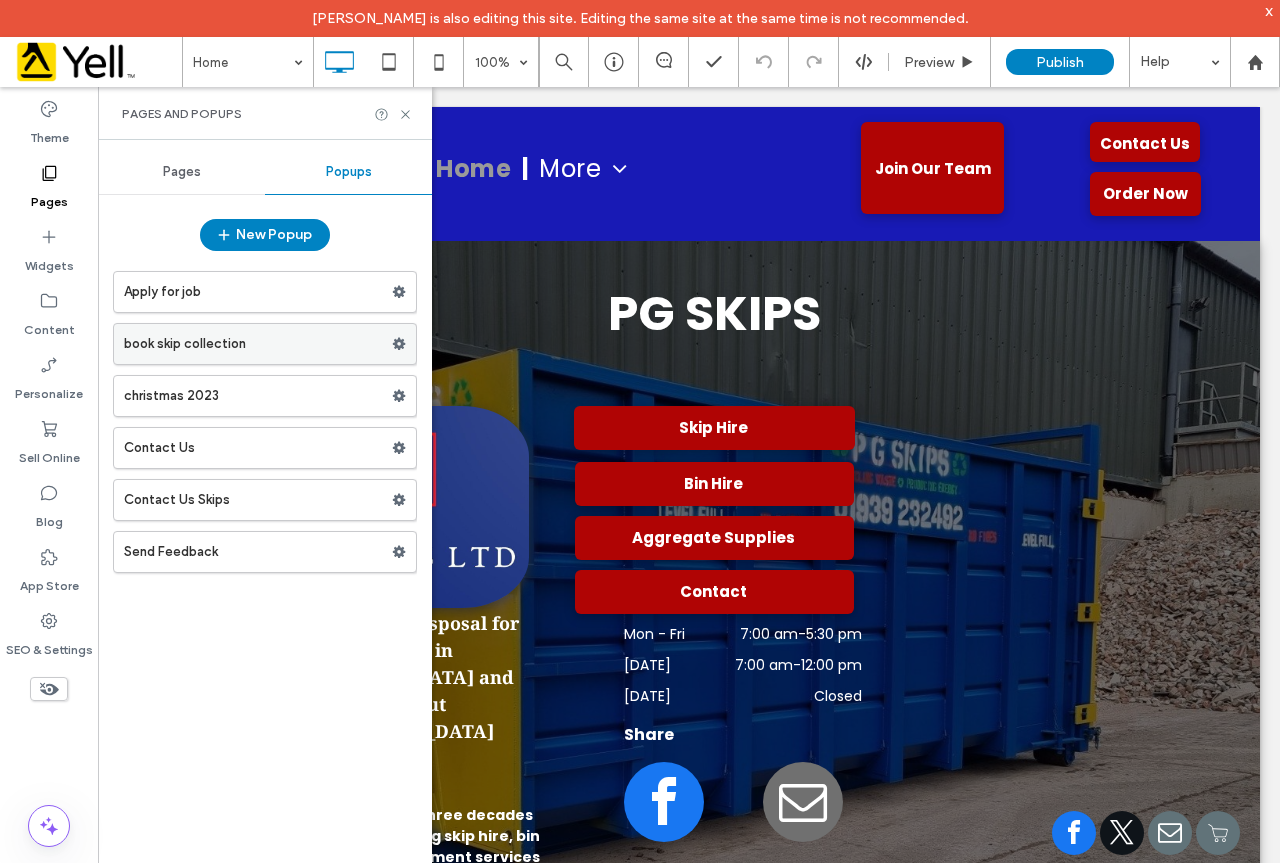 click on "book skip collection" at bounding box center [258, 344] 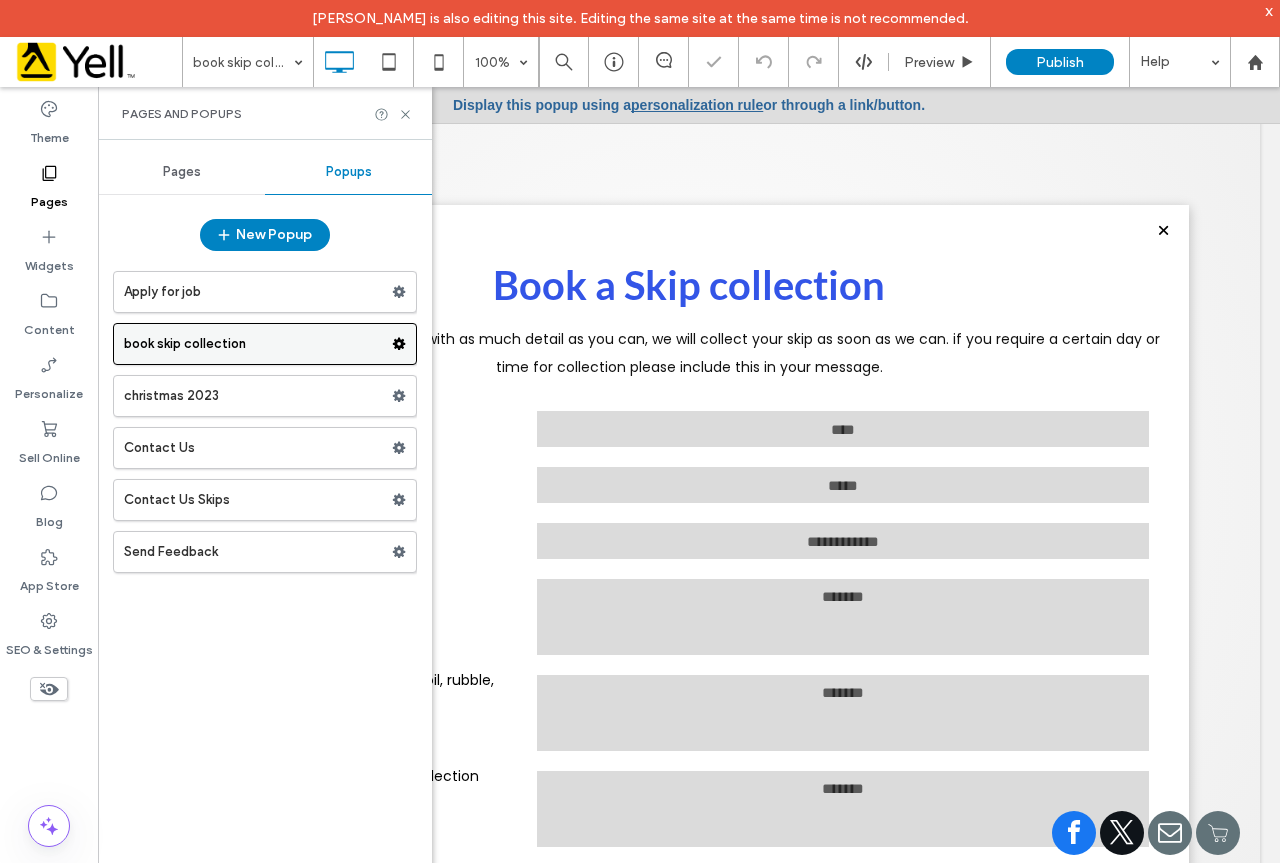 scroll, scrollTop: 0, scrollLeft: 0, axis: both 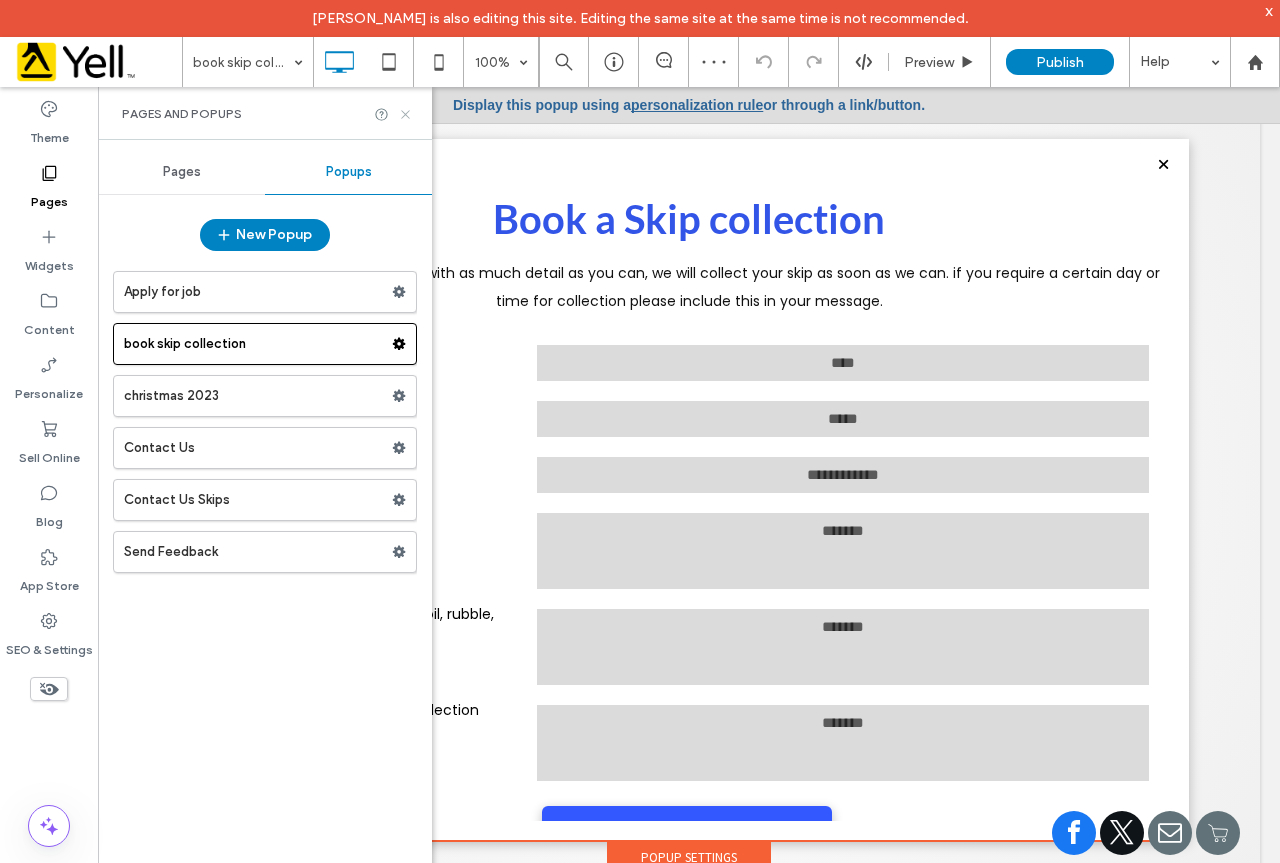 click 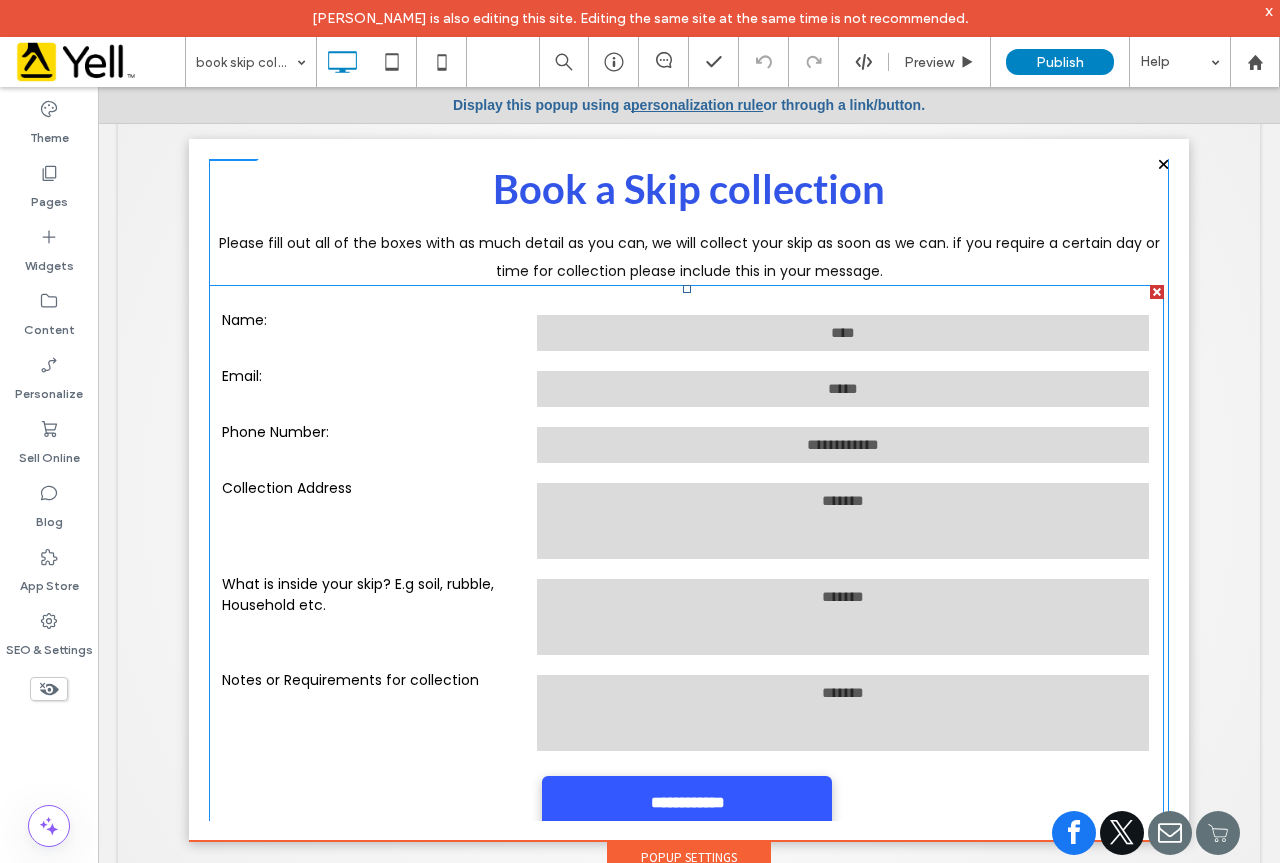 scroll, scrollTop: 0, scrollLeft: 0, axis: both 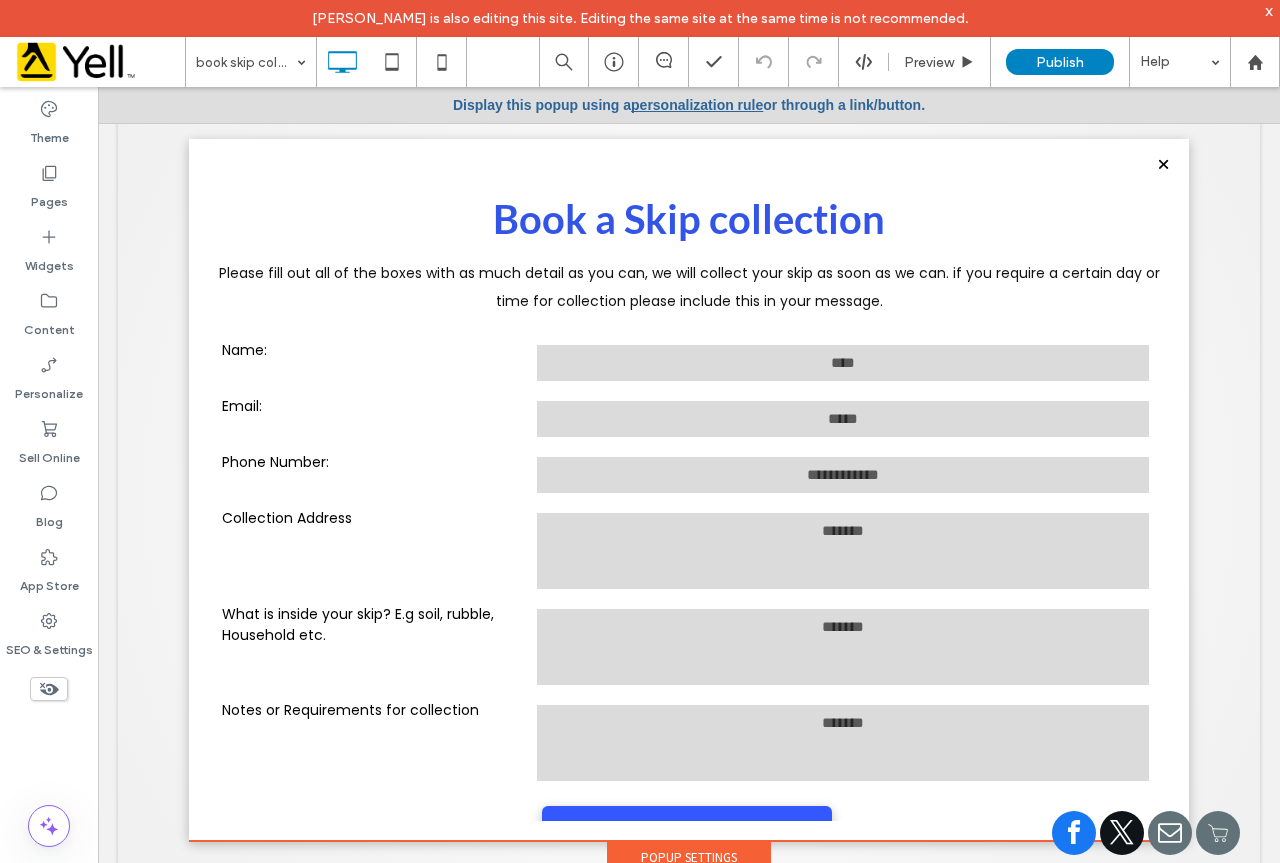 click at bounding box center [1163, 164] 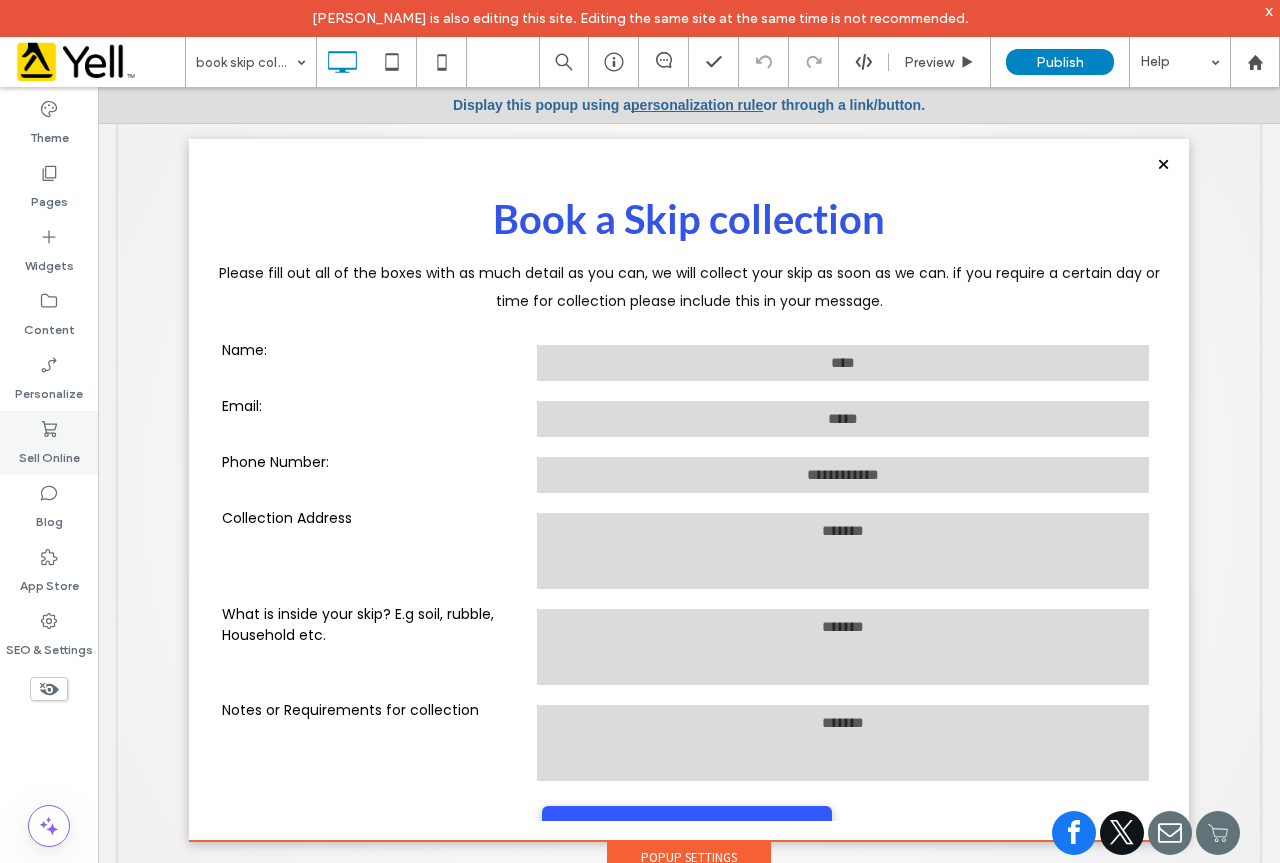 click on "Sell Online" at bounding box center (49, 453) 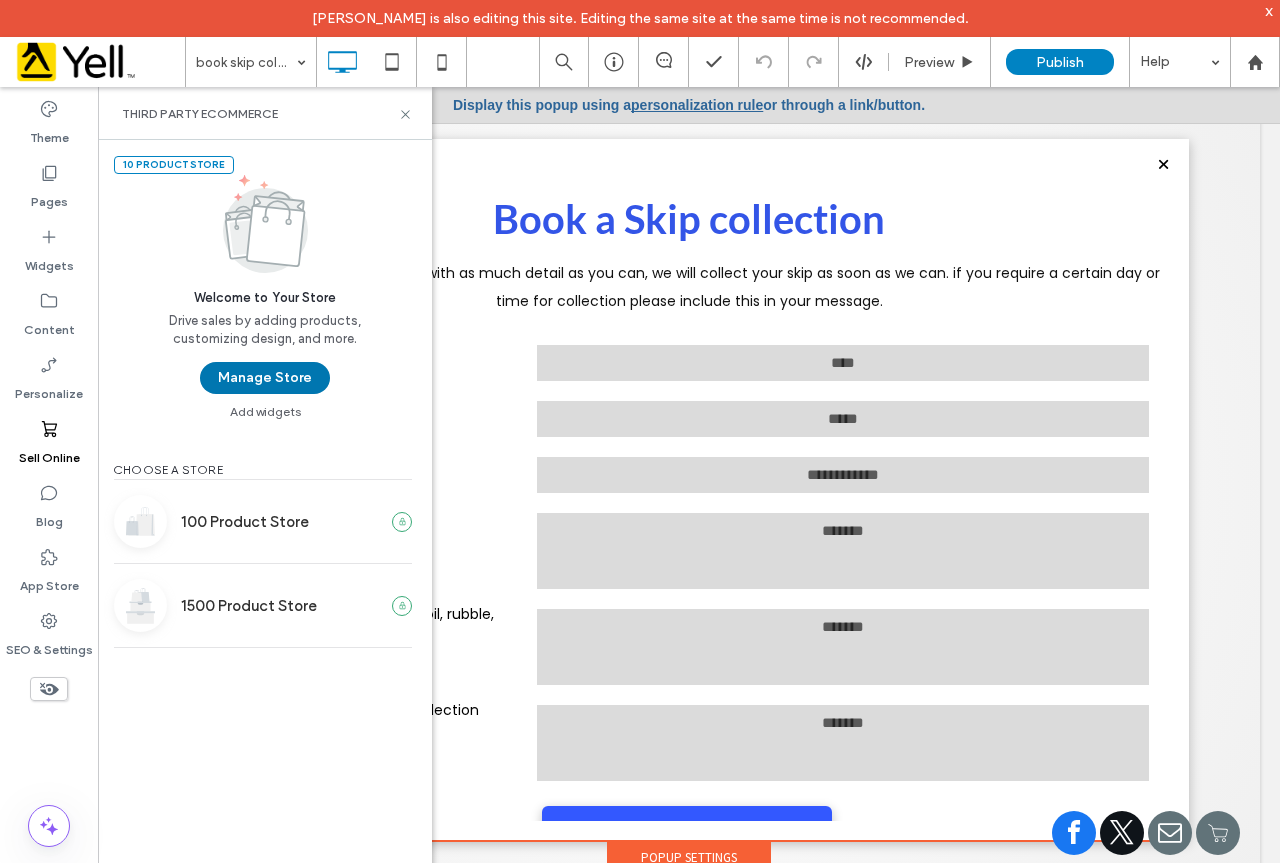 click on "Manage Store" at bounding box center [265, 378] 